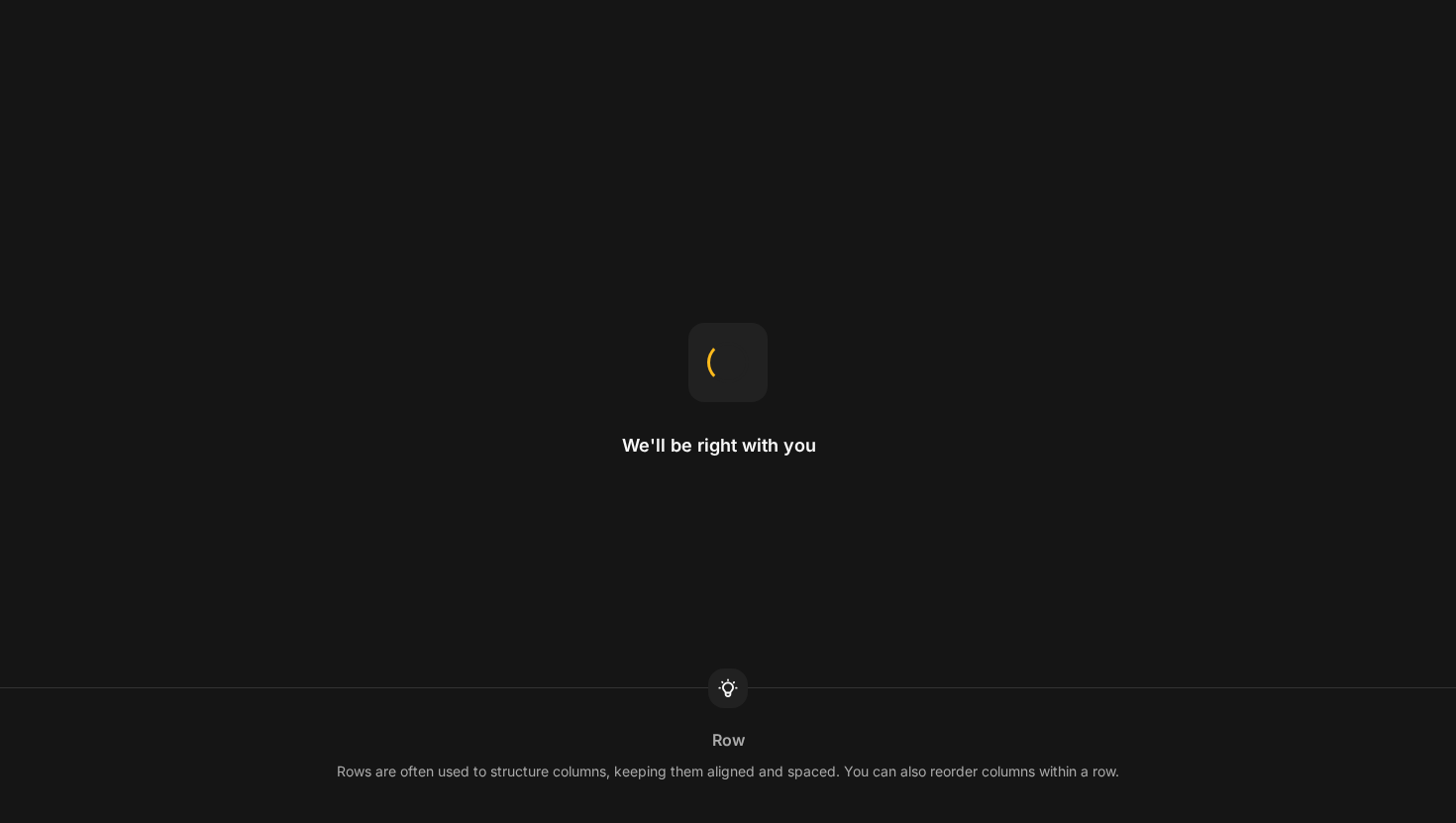 scroll, scrollTop: 0, scrollLeft: 0, axis: both 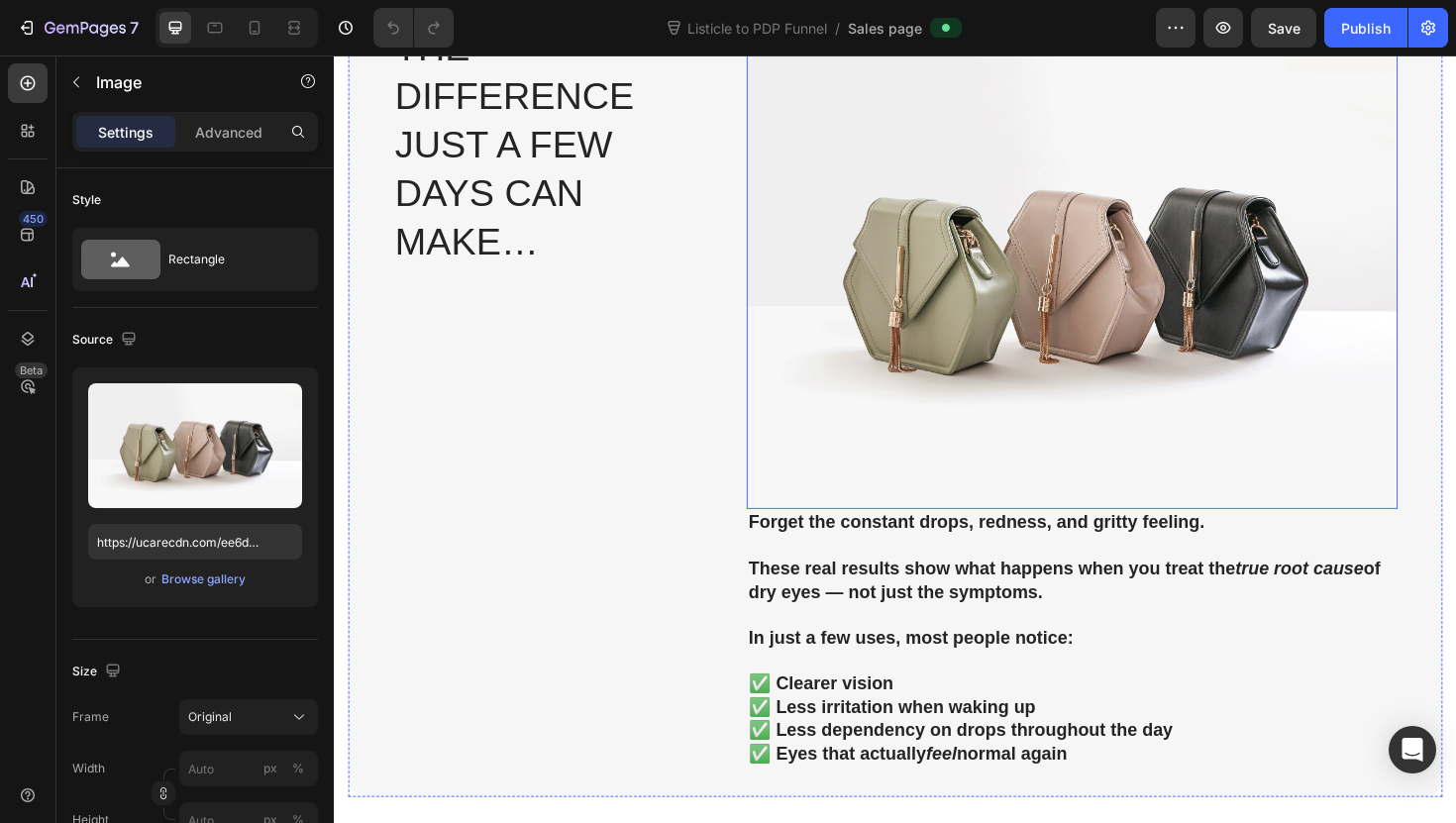 click at bounding box center [1115, 277] 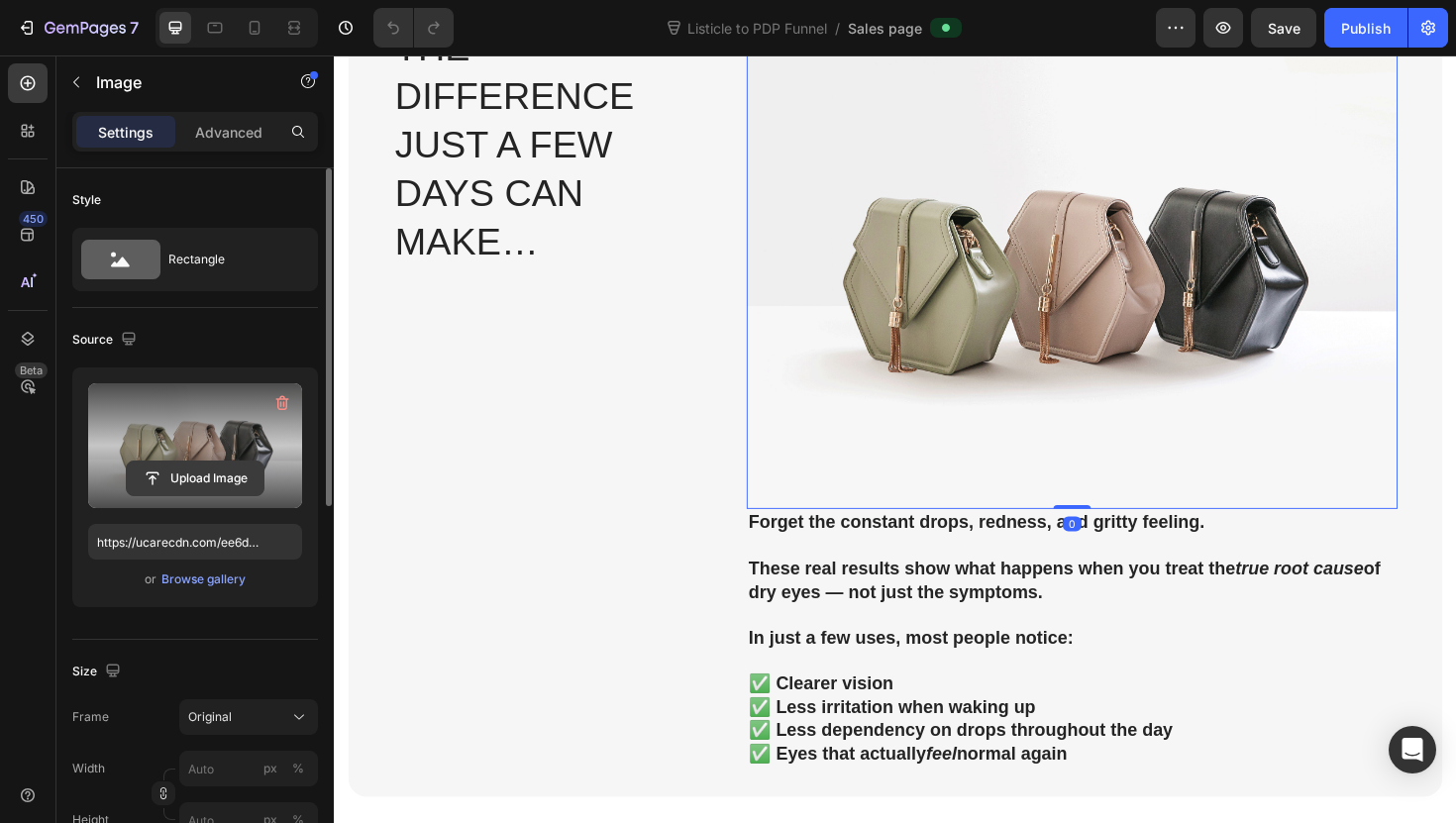 click 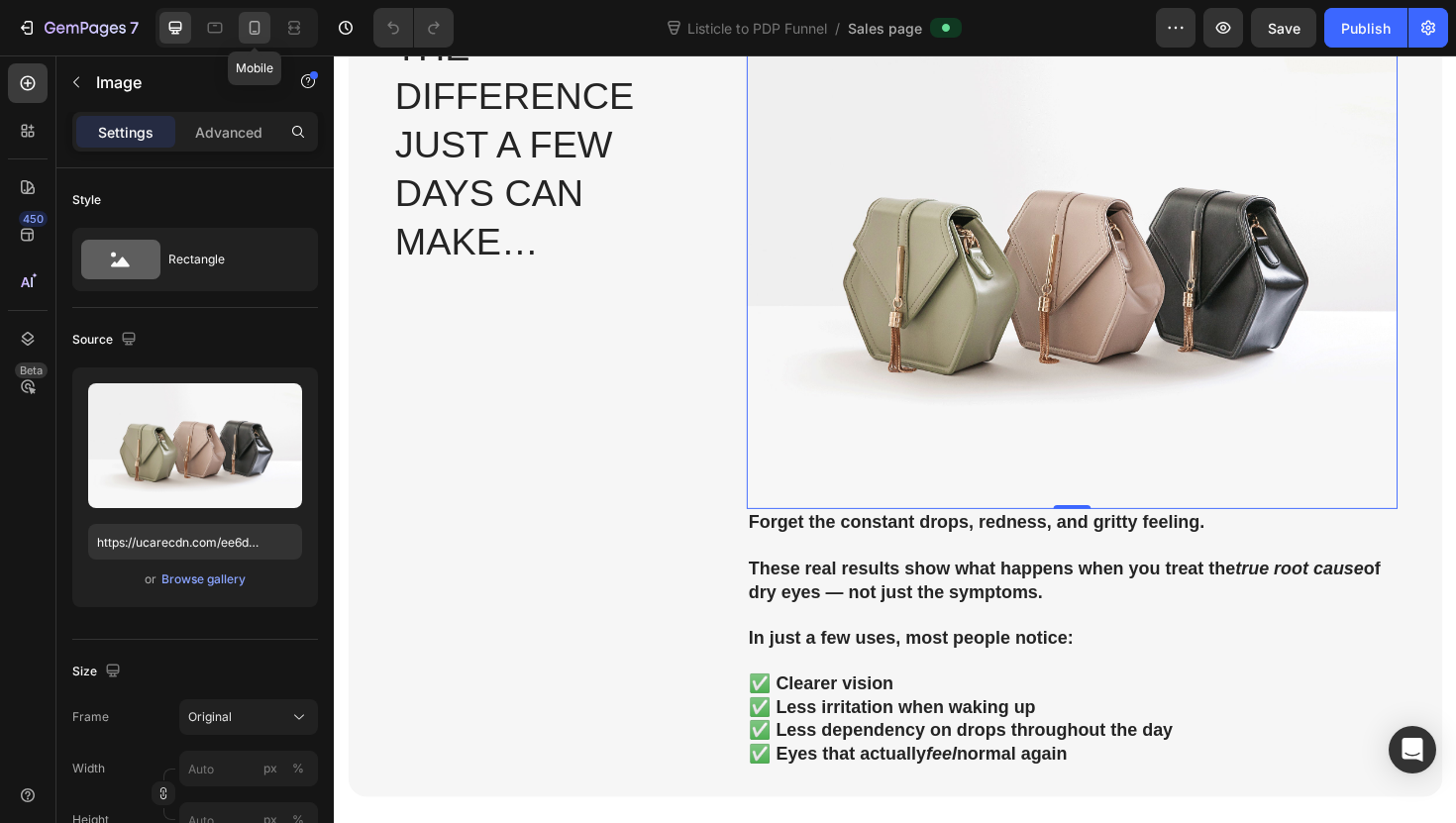 click 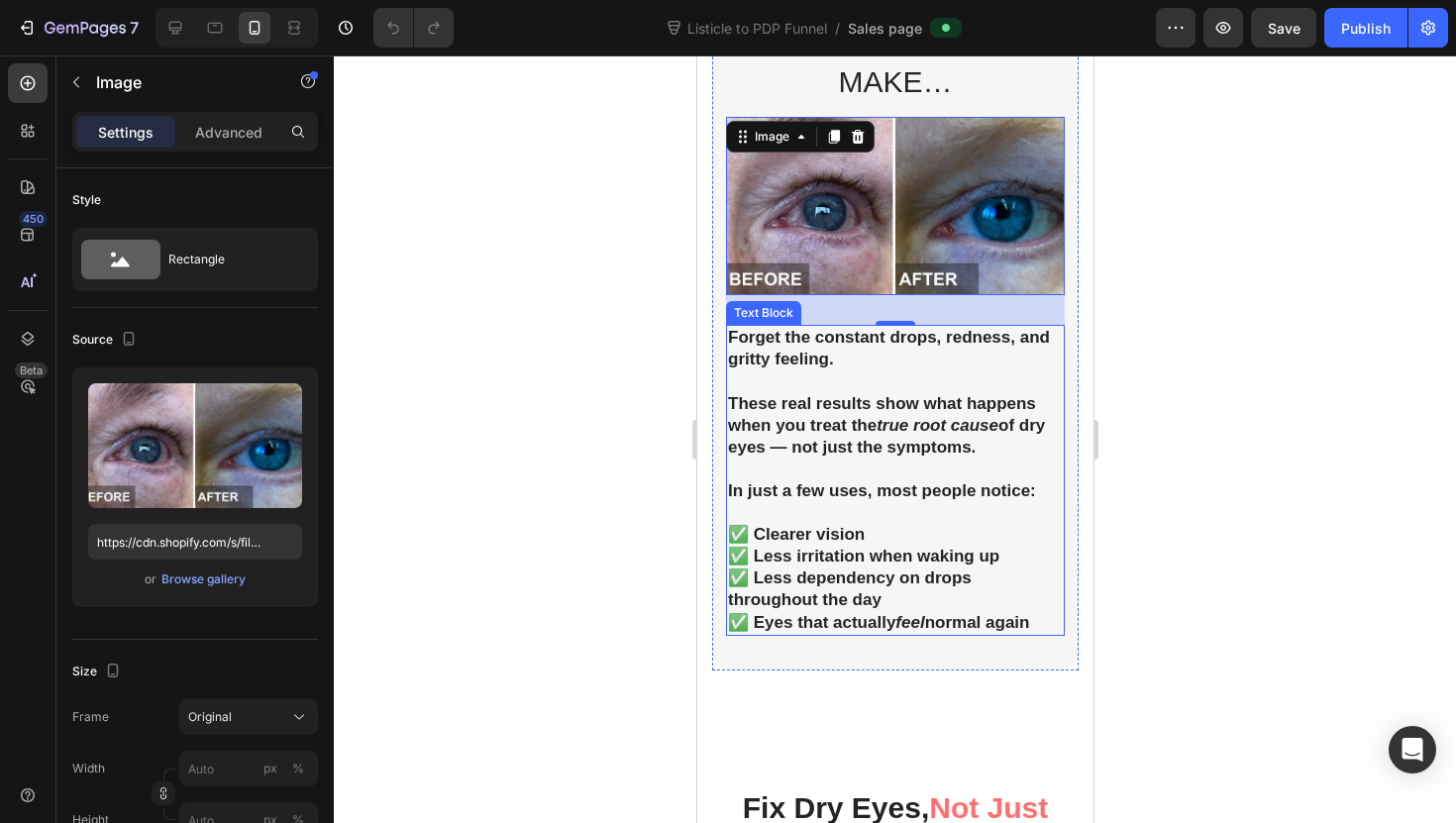 scroll, scrollTop: 5837, scrollLeft: 0, axis: vertical 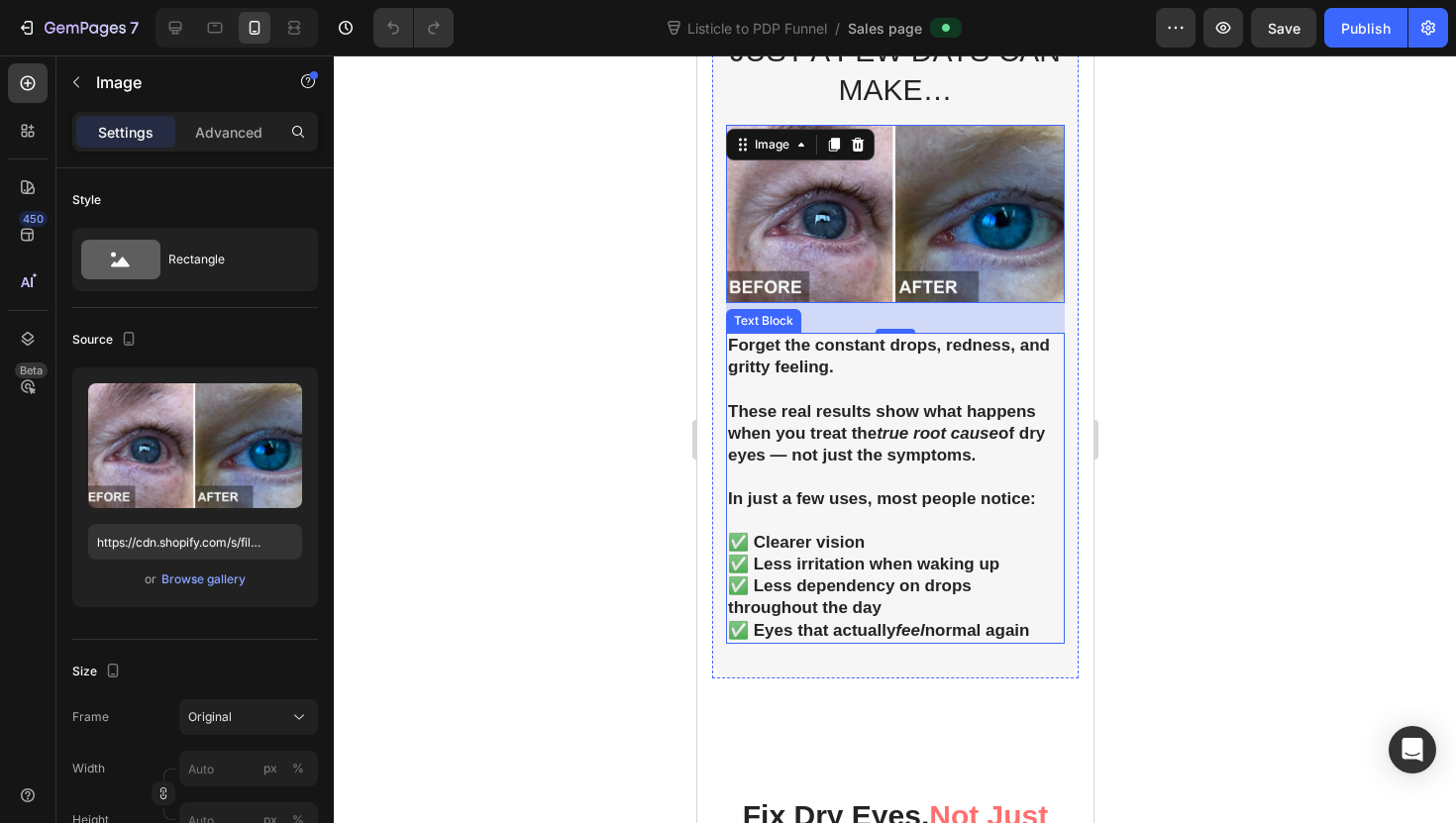 click on "Forget the constant drops, redness, and gritty feeling." at bounding box center (894, 357) 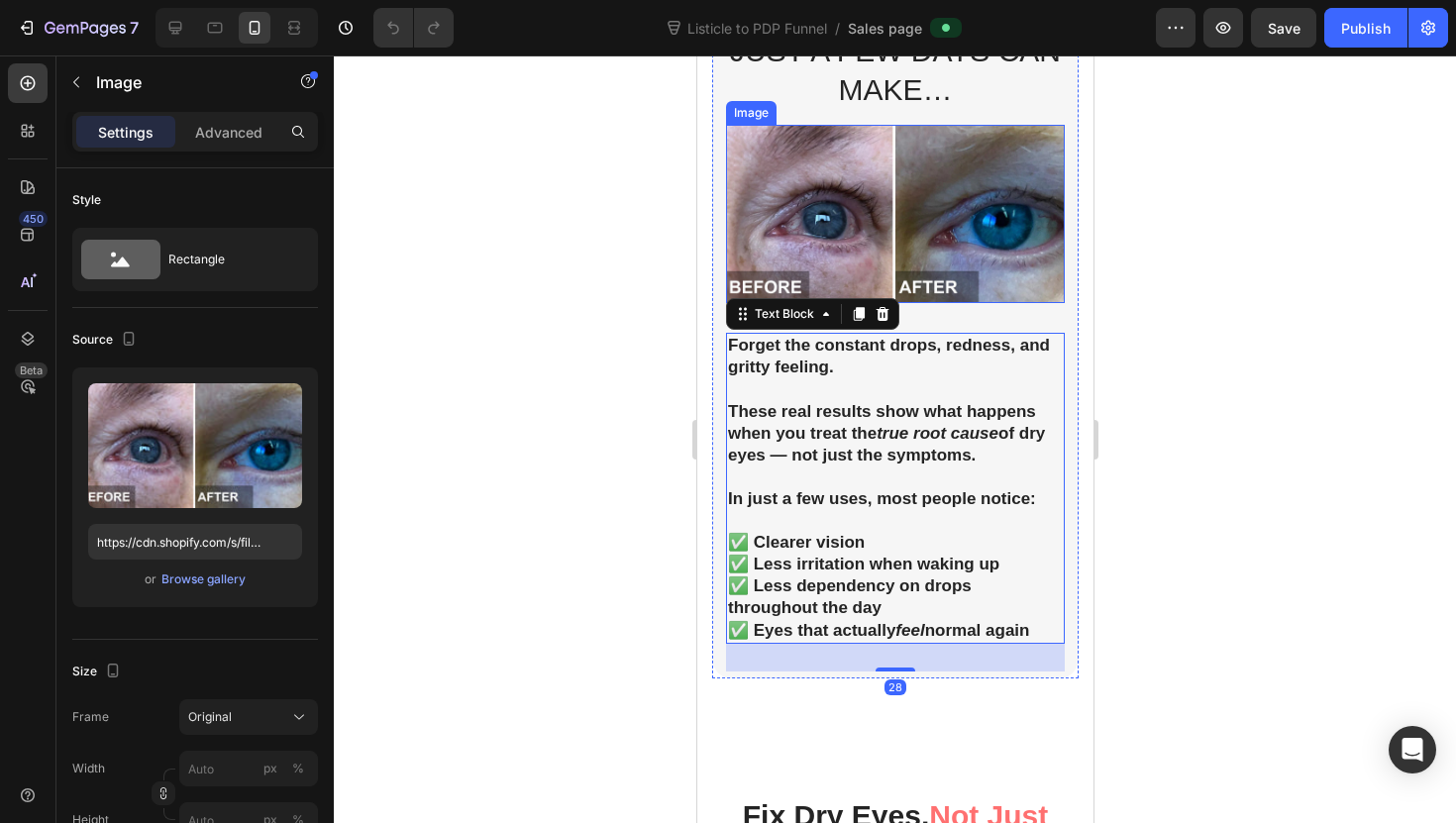 click at bounding box center [894, 214] 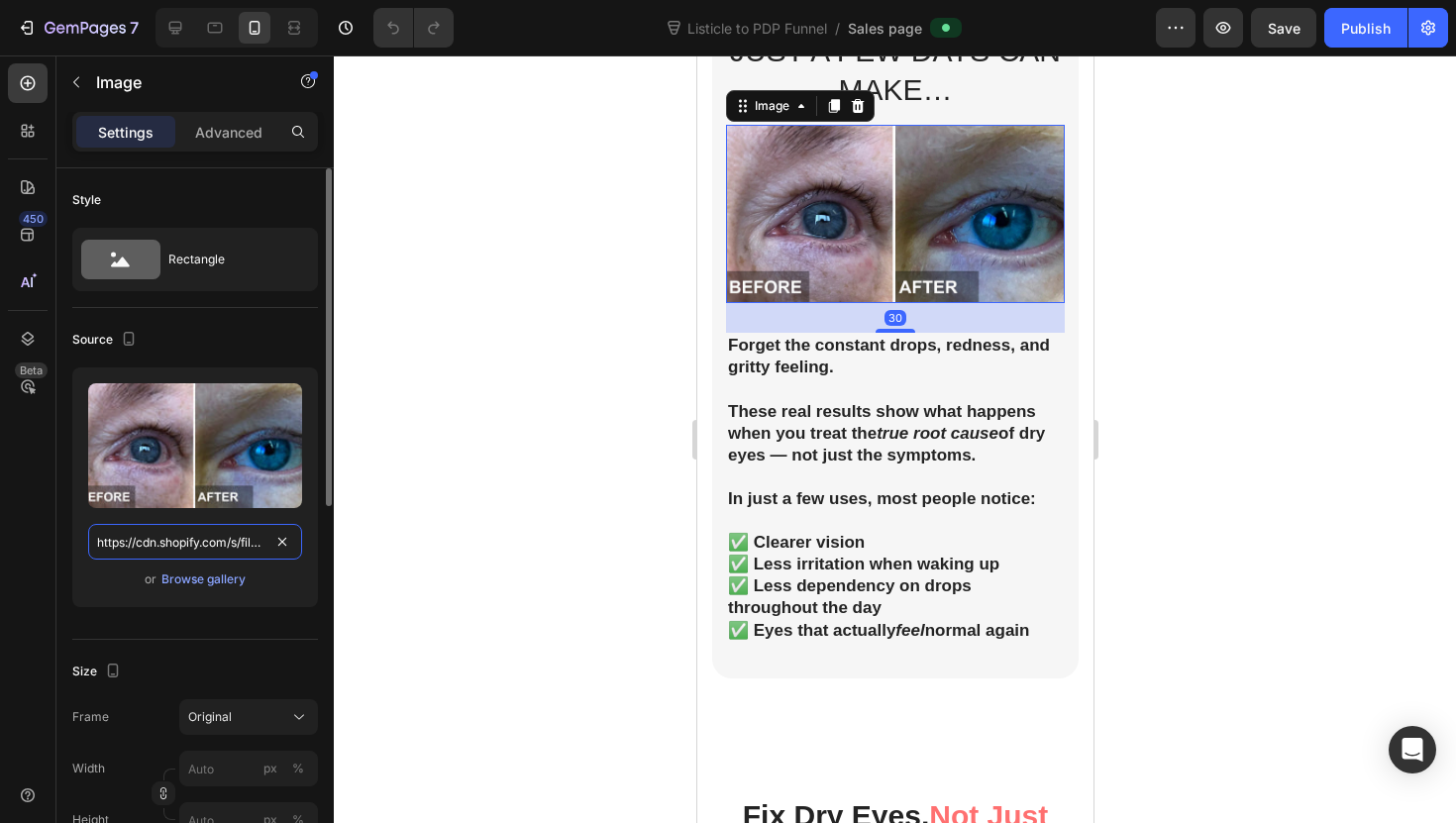 click on "https://cdn.shopify.com/s/files/1/0608/5410/8239/files/gempages_562665298793071526-2ff0a4a7-d5ea-4e61-8aab-1abb5fc6fcd6.webp" at bounding box center (195, 542) 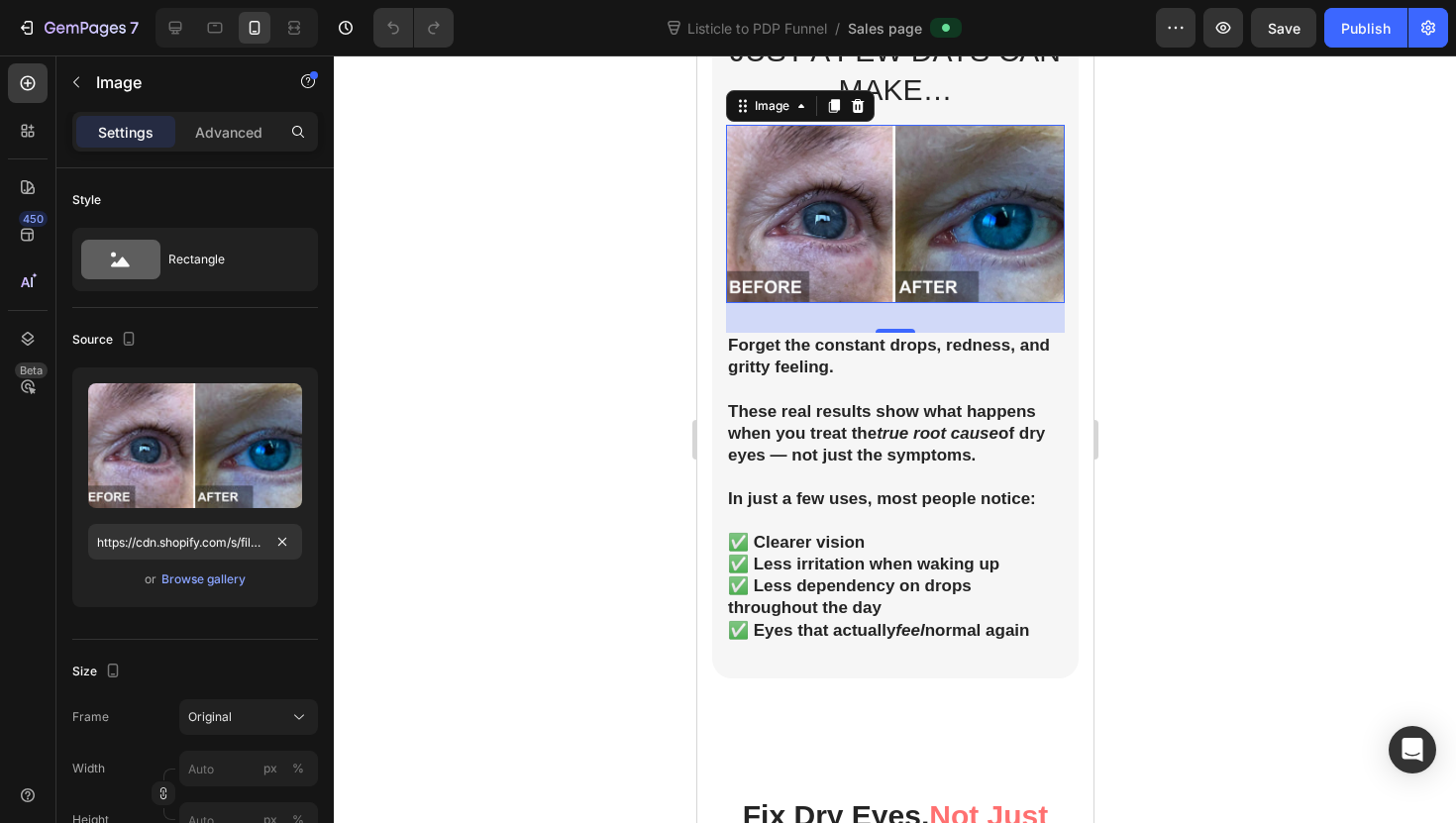 click 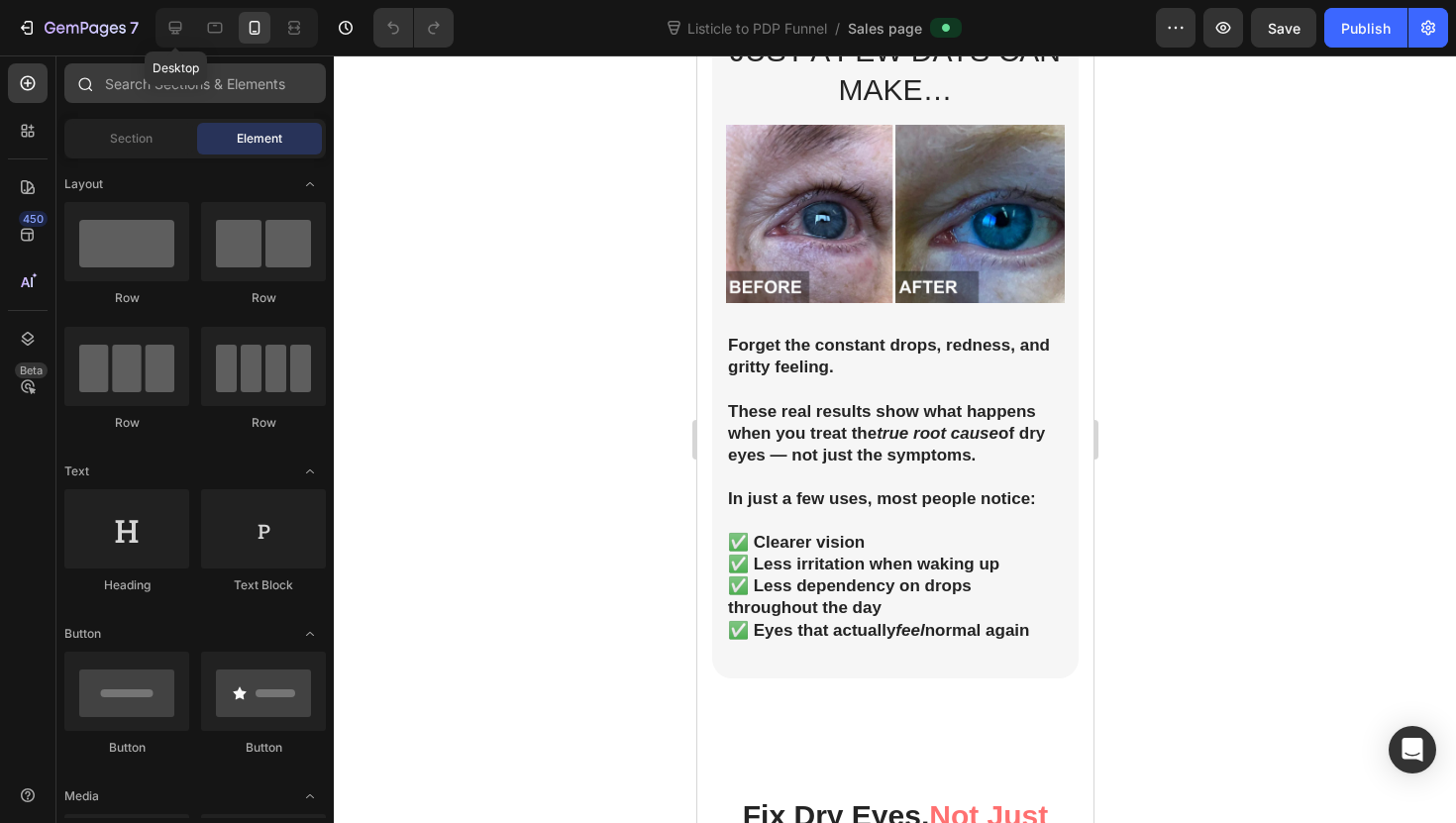 drag, startPoint x: 180, startPoint y: 25, endPoint x: 217, endPoint y: 62, distance: 52.325902 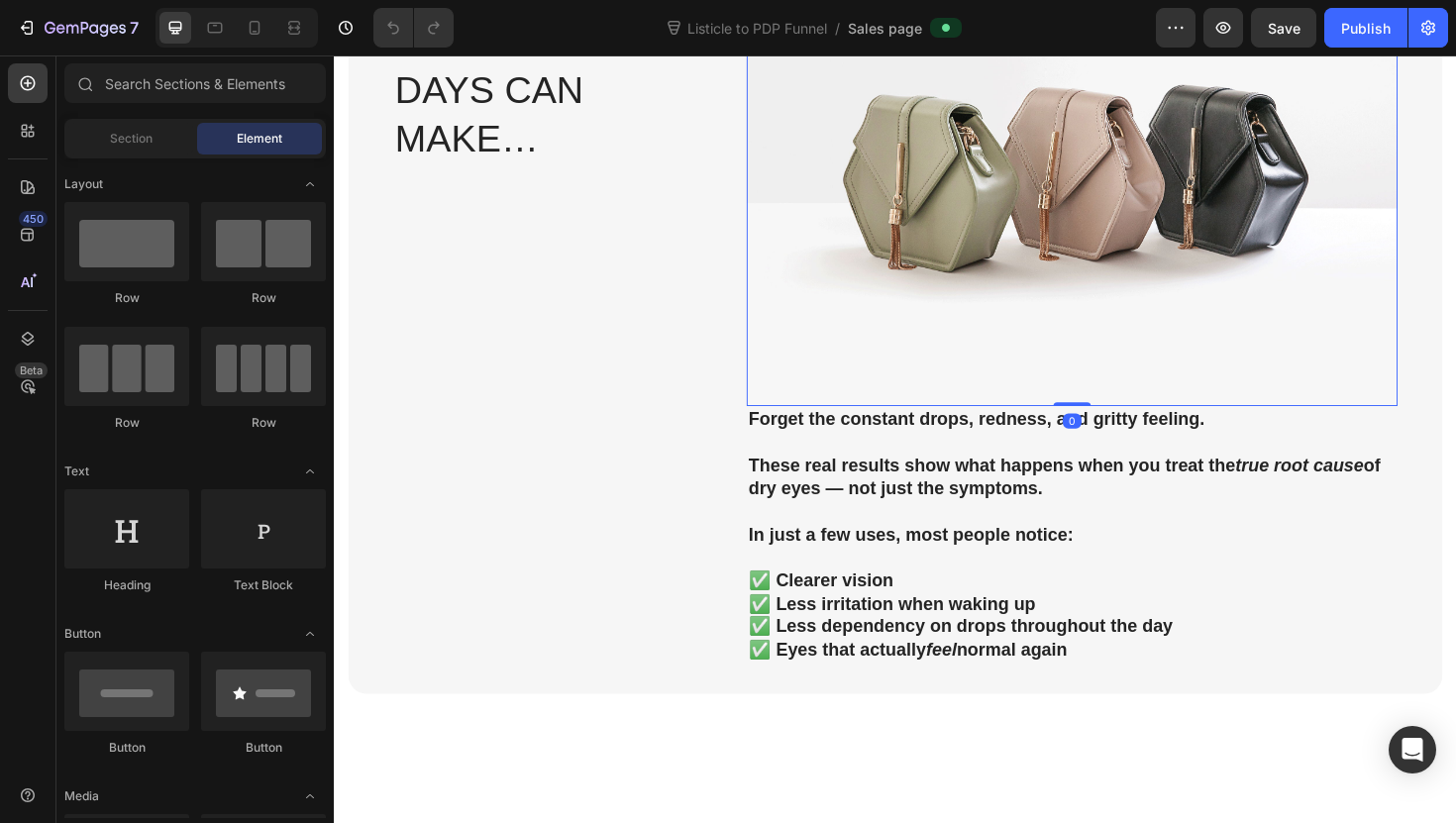 click at bounding box center [1115, 168] 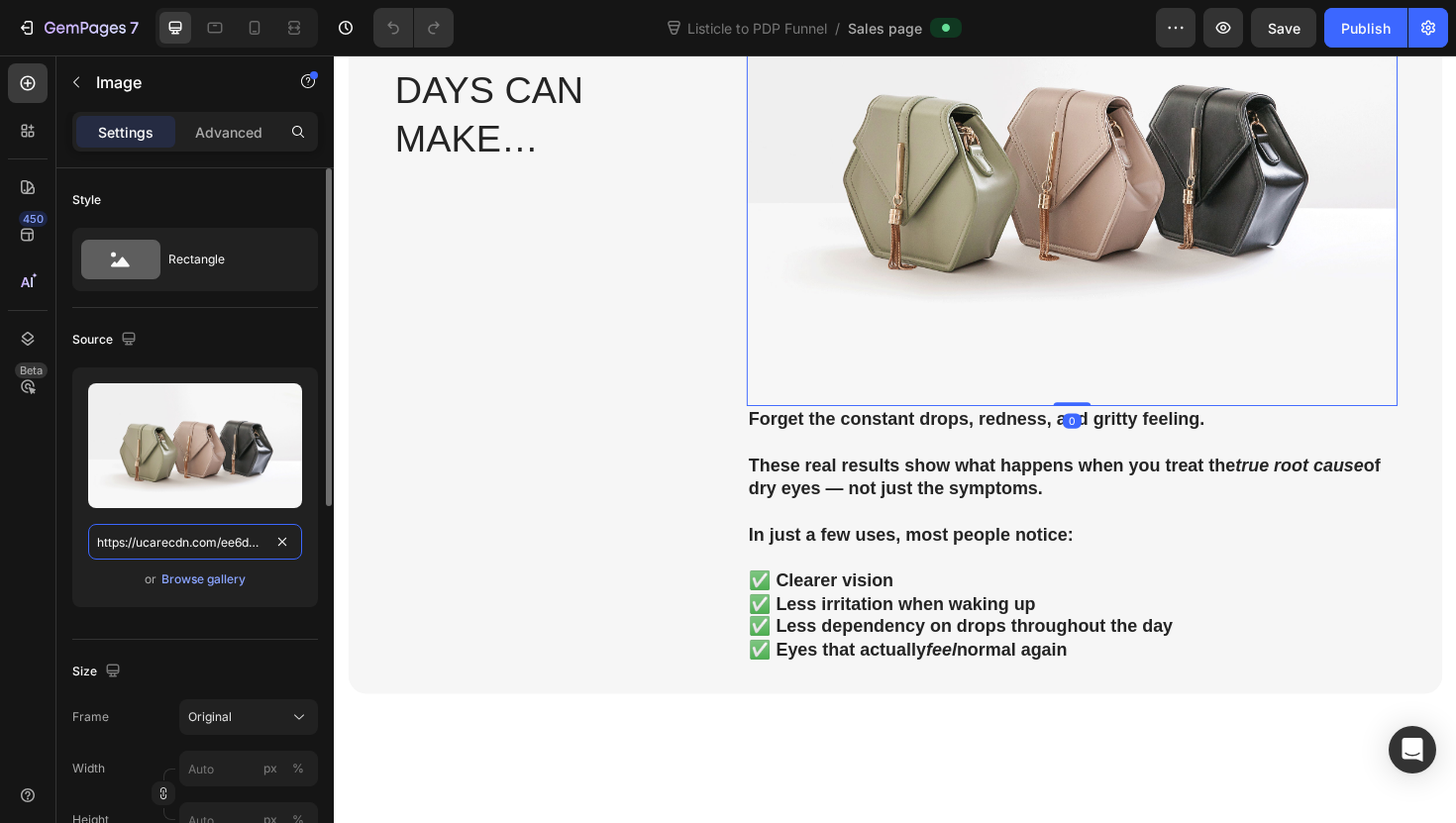 click on "https://ucarecdn.com/ee6d5074-1640-4cc7-8933-47c8589c3dee/-/format/auto/" at bounding box center (195, 542) 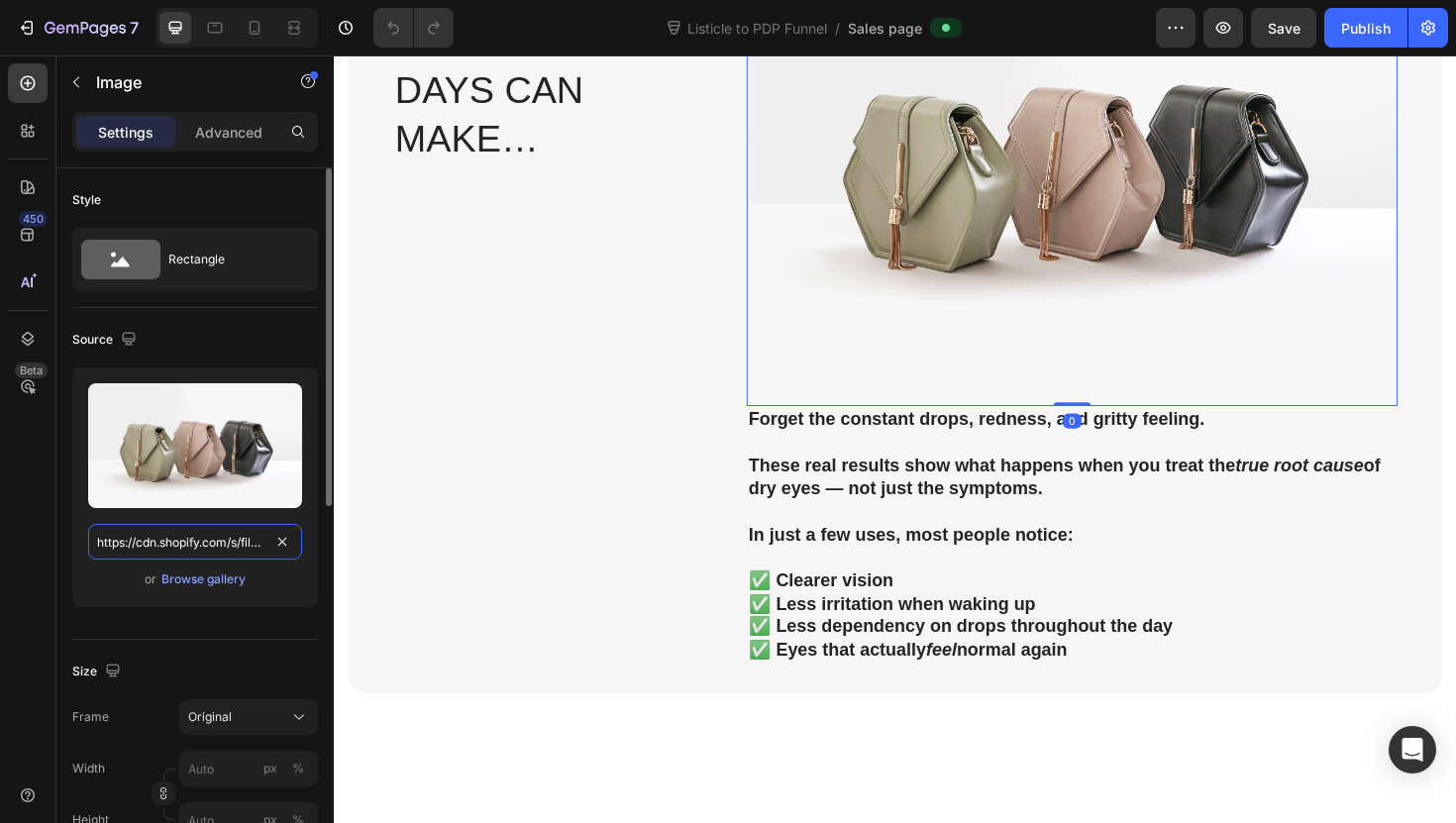 scroll, scrollTop: 0, scrollLeft: 609, axis: horizontal 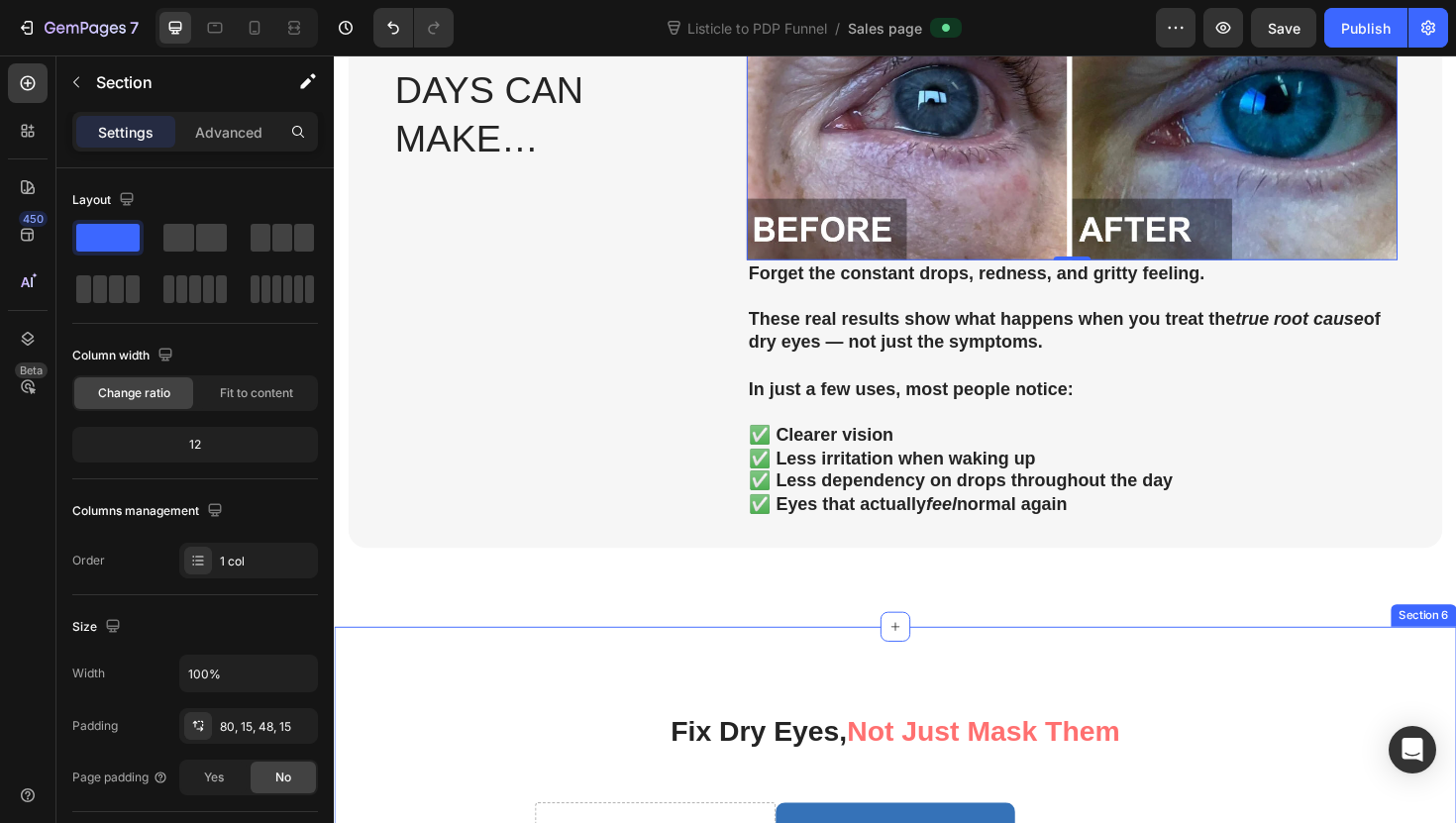 click on "Fix Dry Eyes,  Not Just Mask Them Heading
Drop element here Image Row Other Solutions Text Block Row Long Lasting Relief Text Block
Icon Row
Icon Row Fixes The Root Cause Text Block
Icon Row
Icon Row Natural Solution Text Block
Icon Row
Icon Row One Time Purchase Text Block
Icon Row
Icon Row Portable & Easy to Use Daily Text Block
Icon Row
Icon Row Safe for Sensitive Eyes Text Block
Icon Row
Icon Row Treats Multiple Symptoms Text Block
Icon Row
Icon Row No Side Effects Text Block
Icon Row
Icon Row Row Section 6" at bounding box center (928, 1191) 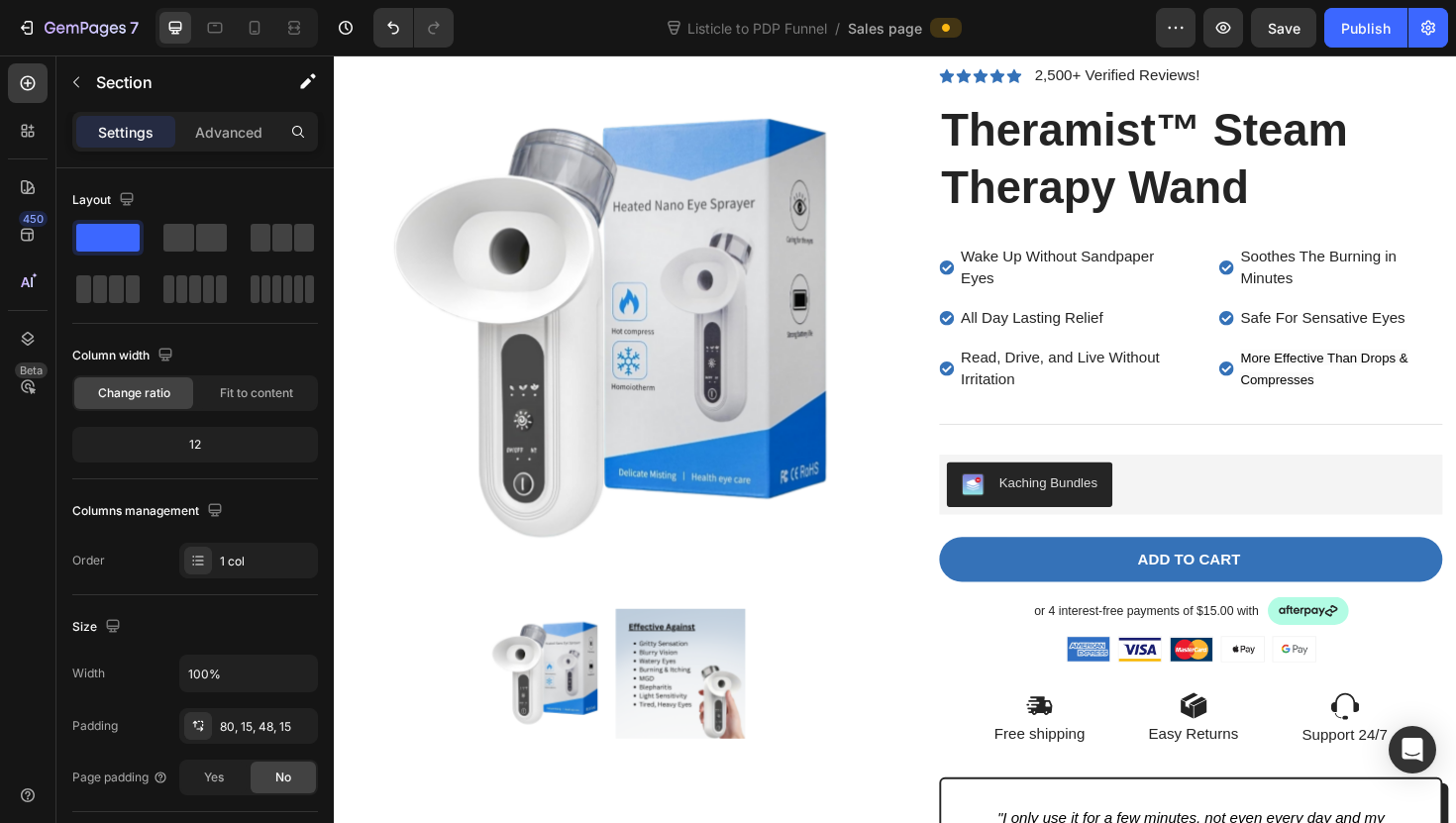 scroll, scrollTop: 0, scrollLeft: 0, axis: both 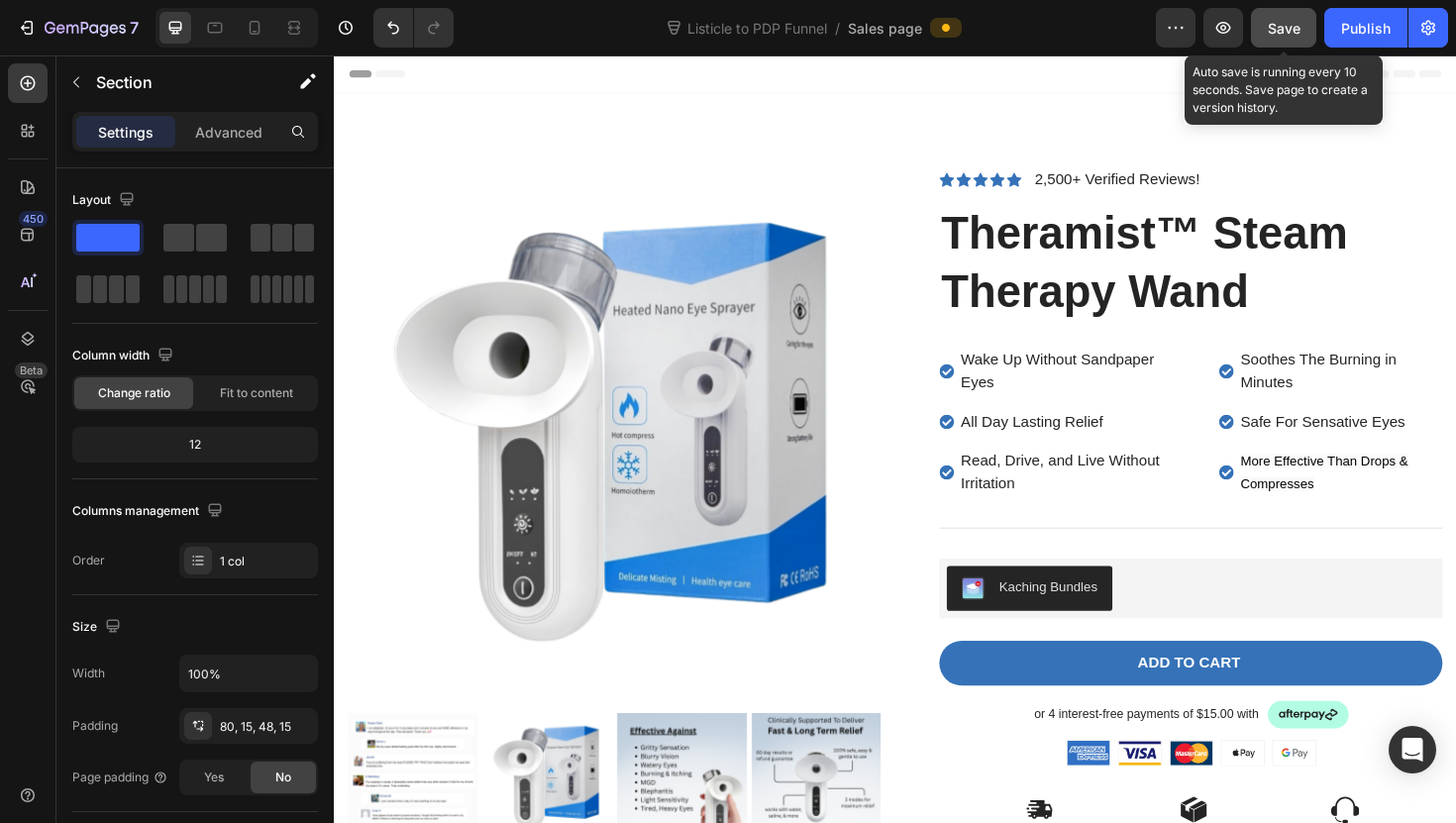 click on "Save" 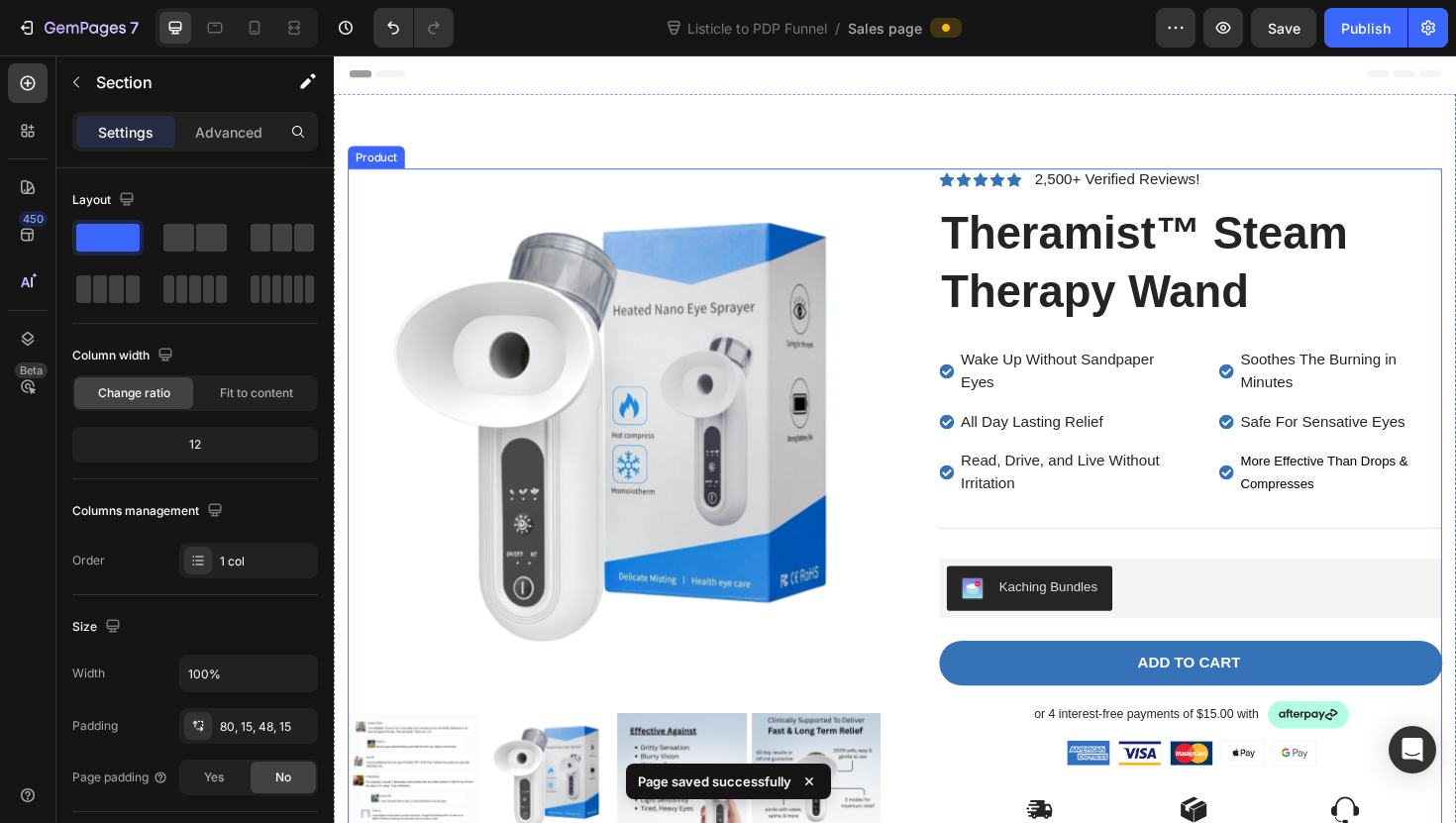 click on "Product Images Icon Icon Icon Icon Icon Icon List 2,500+ Verified Reviews! Text Block Row Theramist™ Steam Therapy Wand Product Title Wake Up Without Sandpaper Eyes All Day Lasting Relief Read, Drive, and Live Without Irritation Item List Soothes The Burning in Minutes Safe For Sensative Eyes More Effective Than Drops & Compresses Item List Row Kaching Bundles Kaching Bundles Image  Free Eye Health eBook with Purchase!  Heading Added automatically to order confirmation Text block Get expert tips, daily routines, and natural remedies to make your results last even longer. Text block Row Add to cart Add to Cart or 4 interest-free payments of $15.00 with Text Block Image Row Image Image Image Image Image Row Image Free shipping  Text Block Image Easy Returns Text Block Image Support 24/7 Text Block Row "I only use it for a few minutes, not even every day and my eyes haven’t felt this good in years! My blurred vision & gritty sensation has improved significantly."   –[FIRST] [LAST], [COUNTRY]" at bounding box center [928, 666] 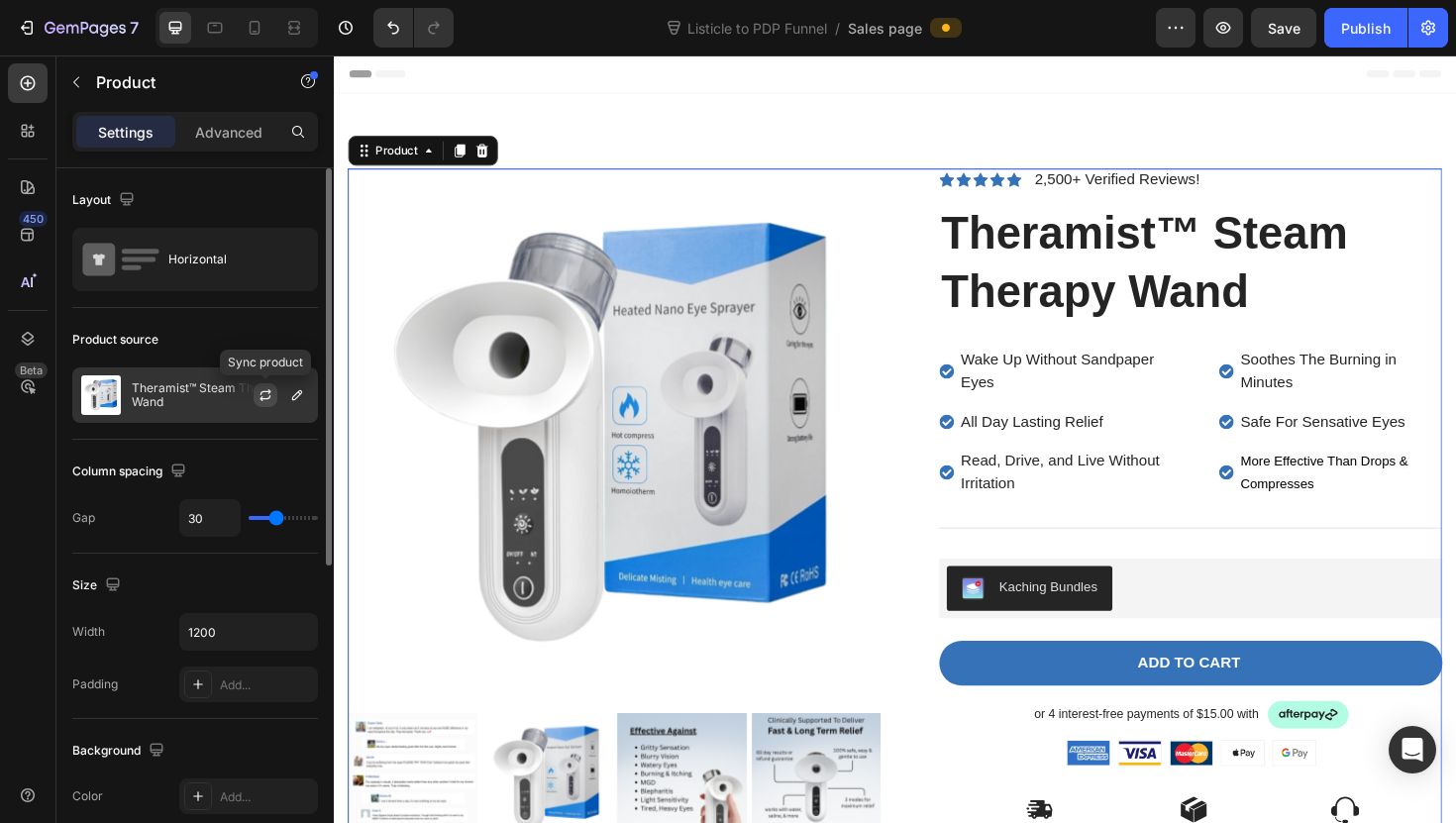 click 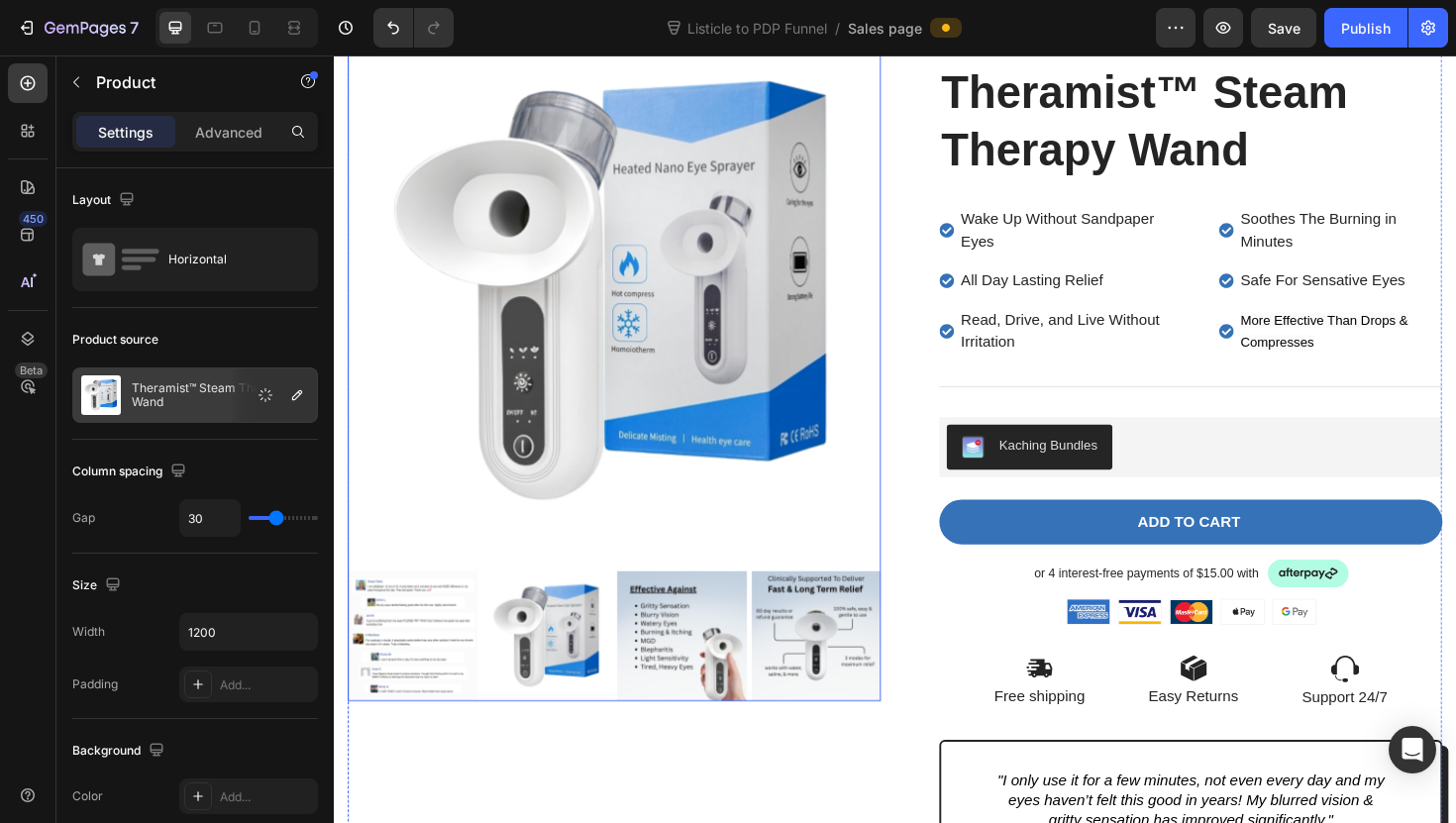 scroll, scrollTop: 151, scrollLeft: 0, axis: vertical 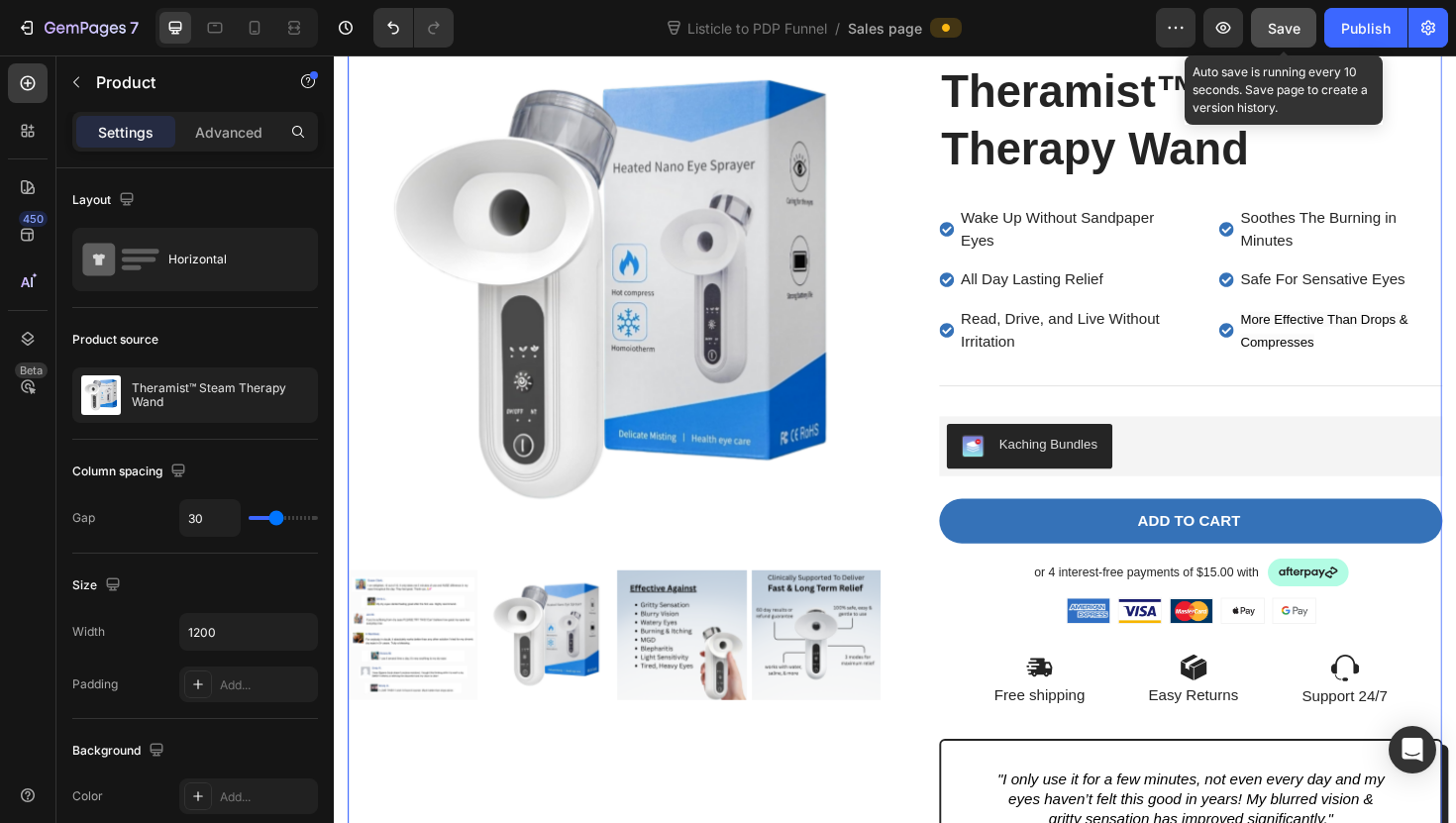 click on "Save" at bounding box center (1284, 28) 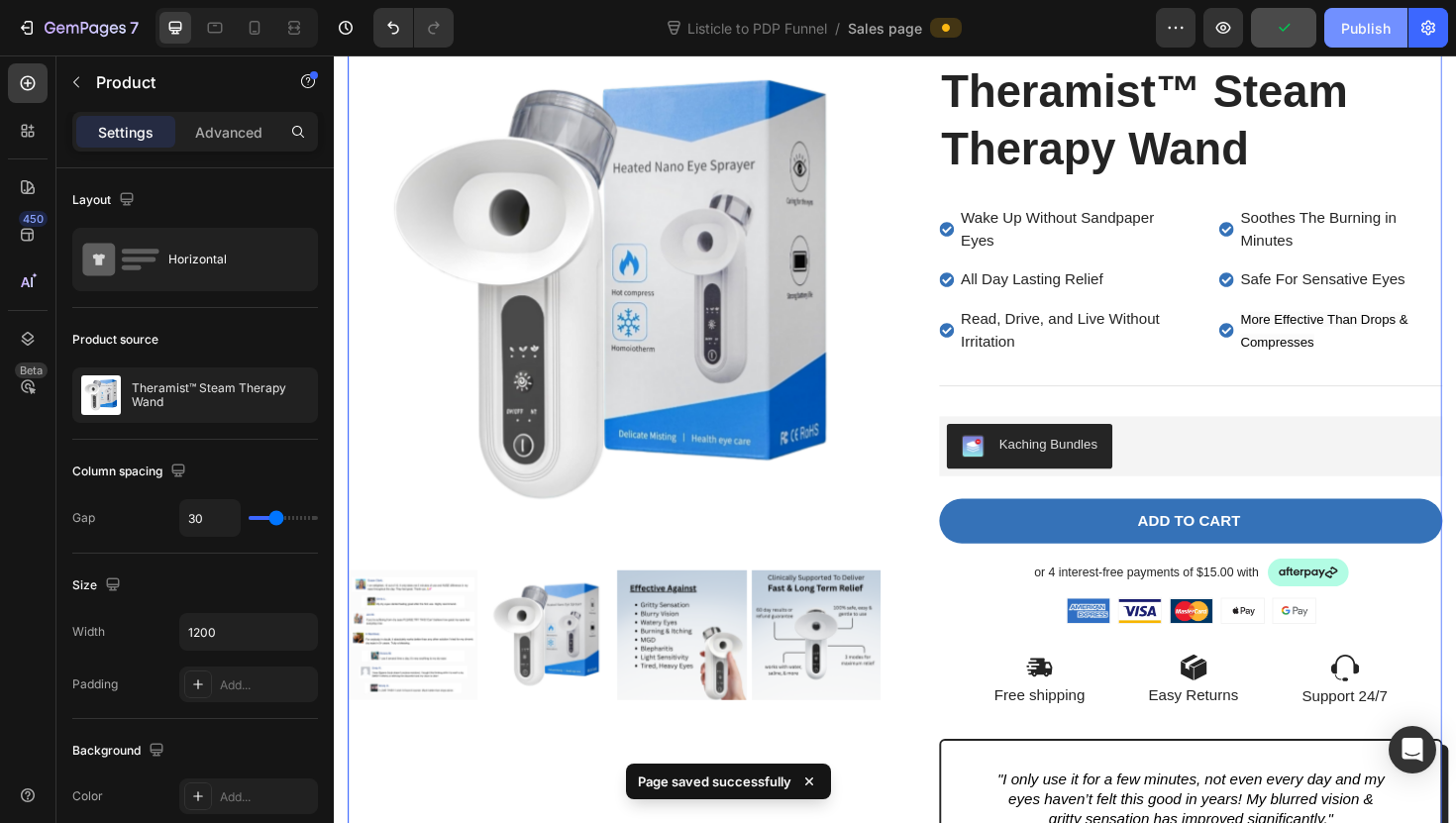 click on "Publish" 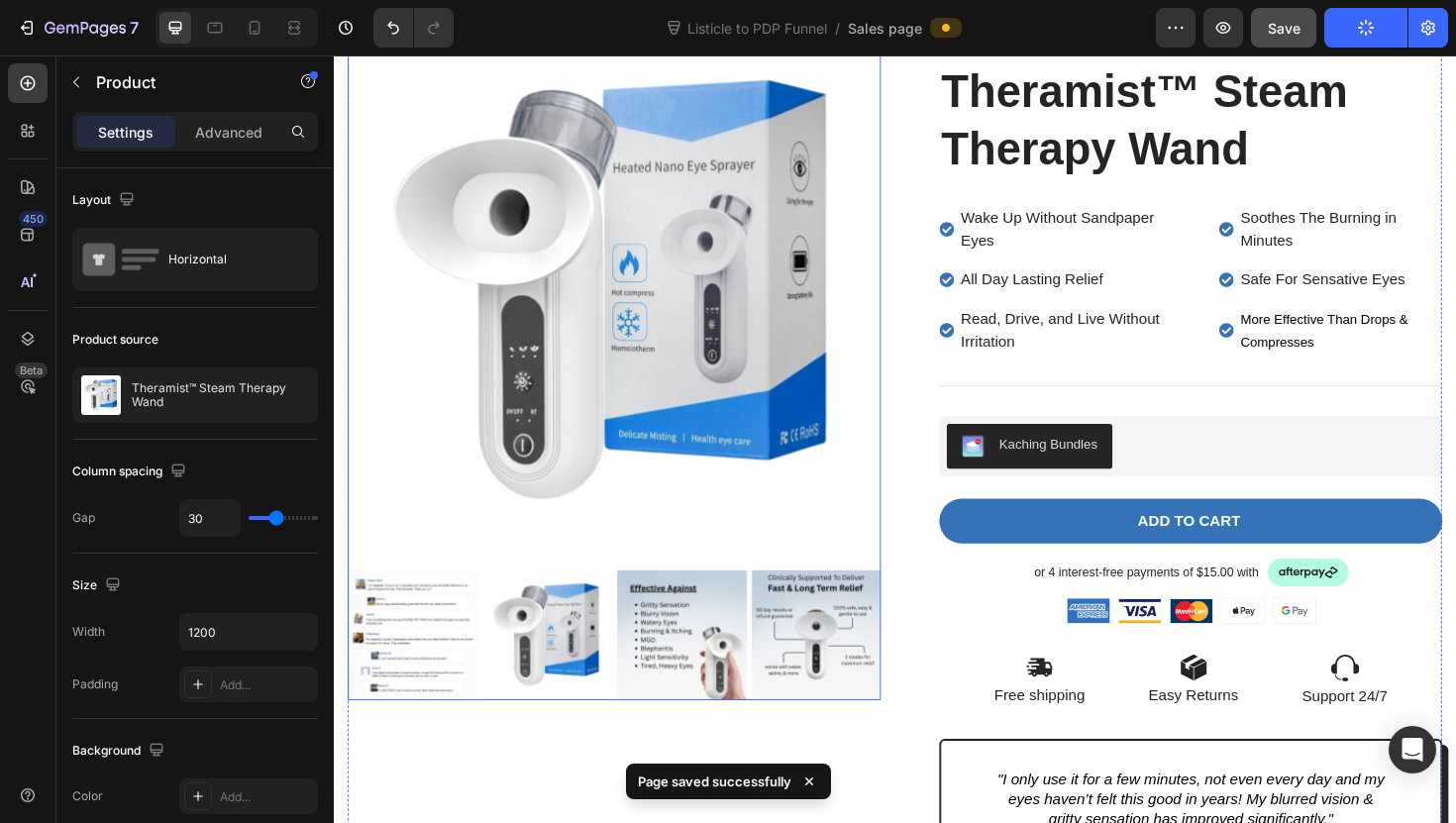 scroll, scrollTop: 156, scrollLeft: 0, axis: vertical 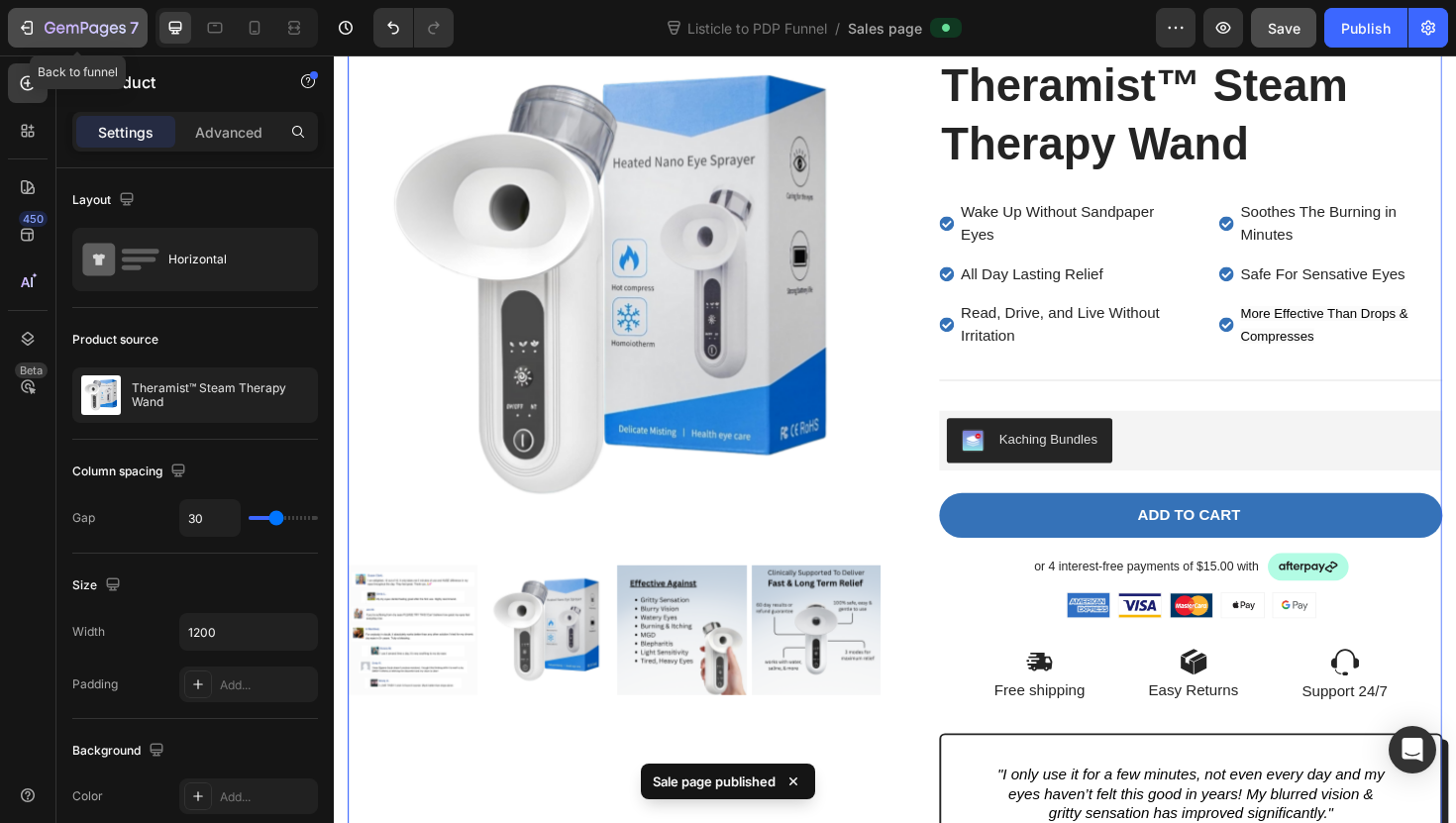 click on "7" 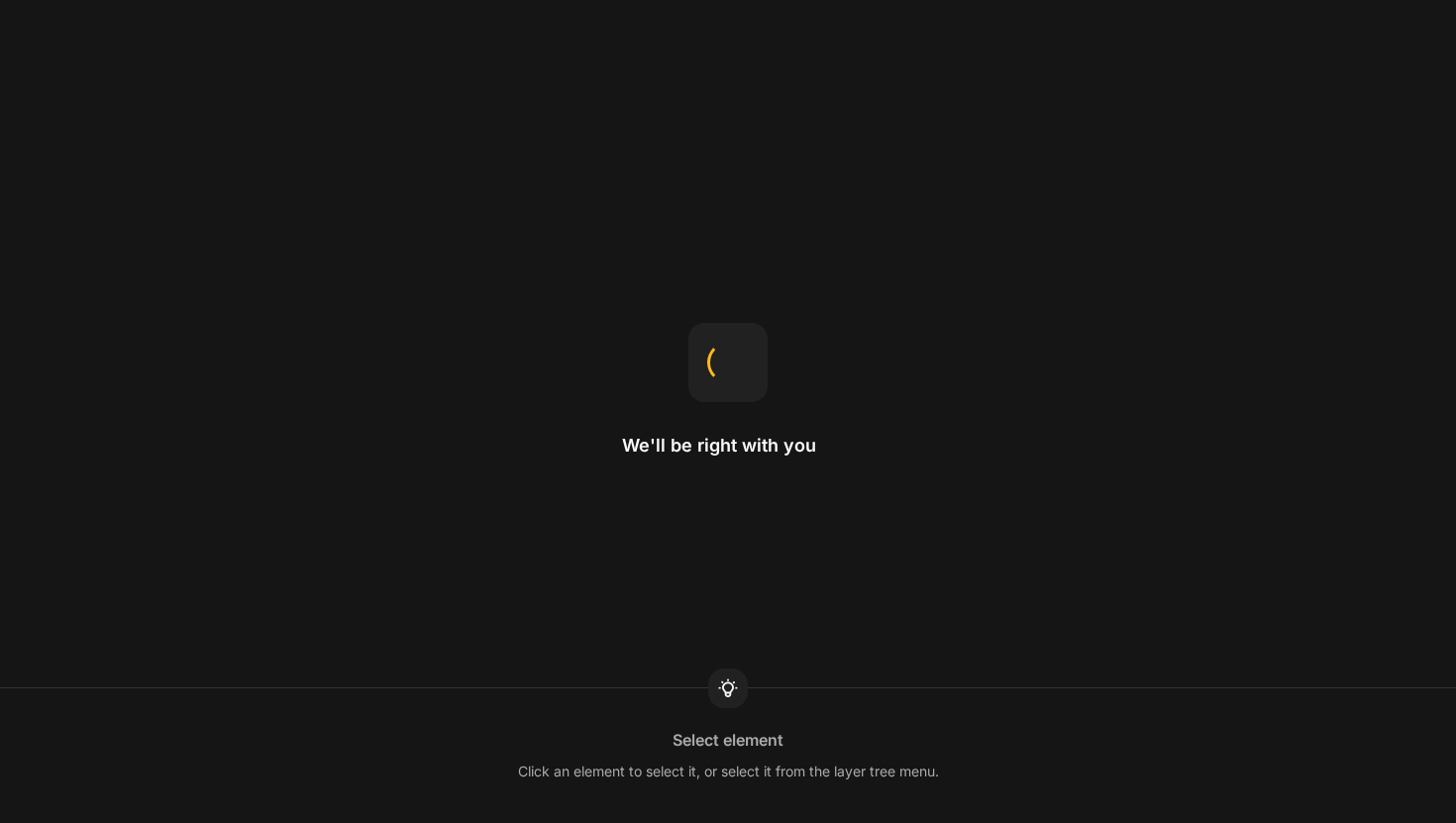 scroll, scrollTop: 0, scrollLeft: 0, axis: both 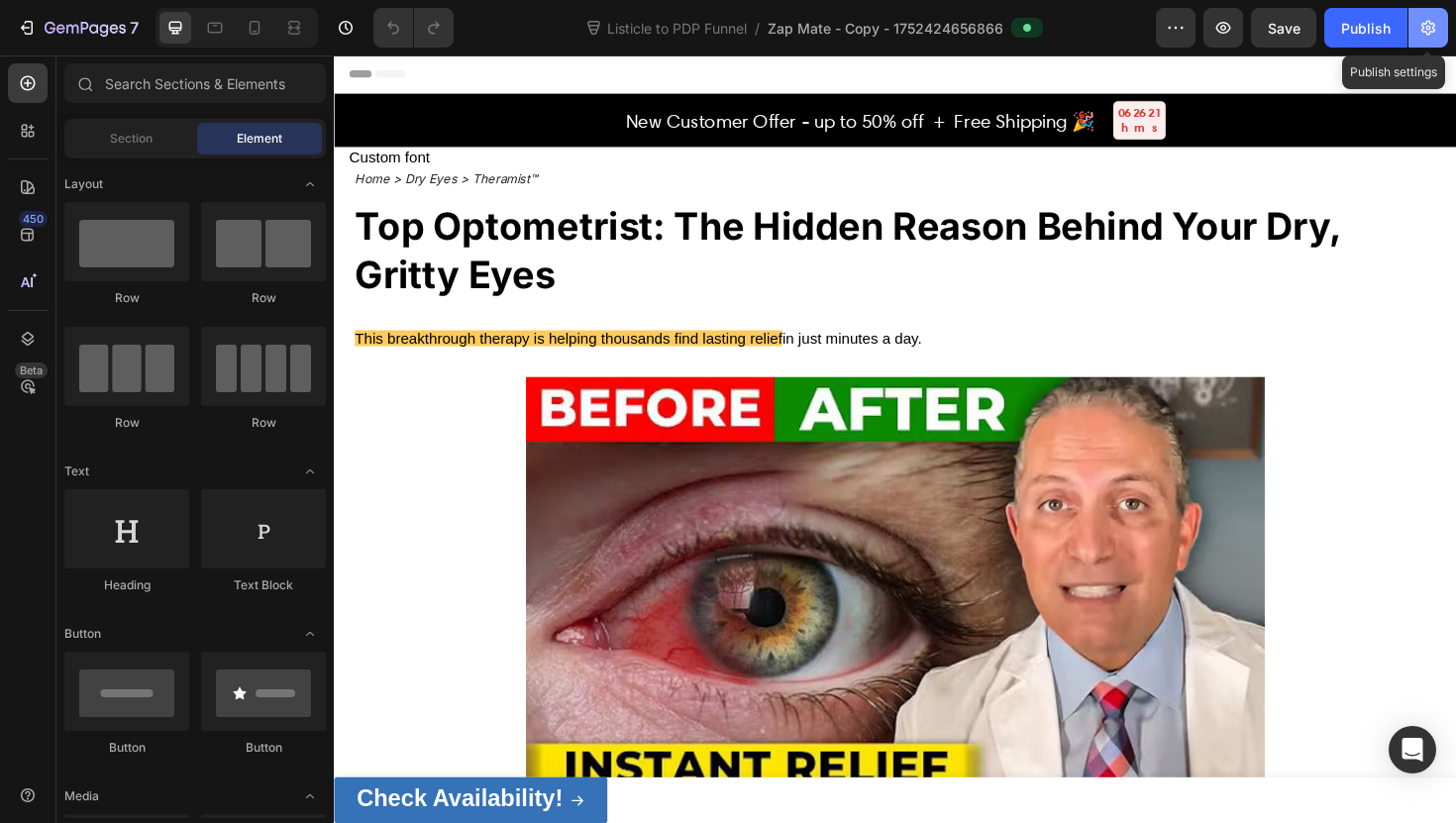 click 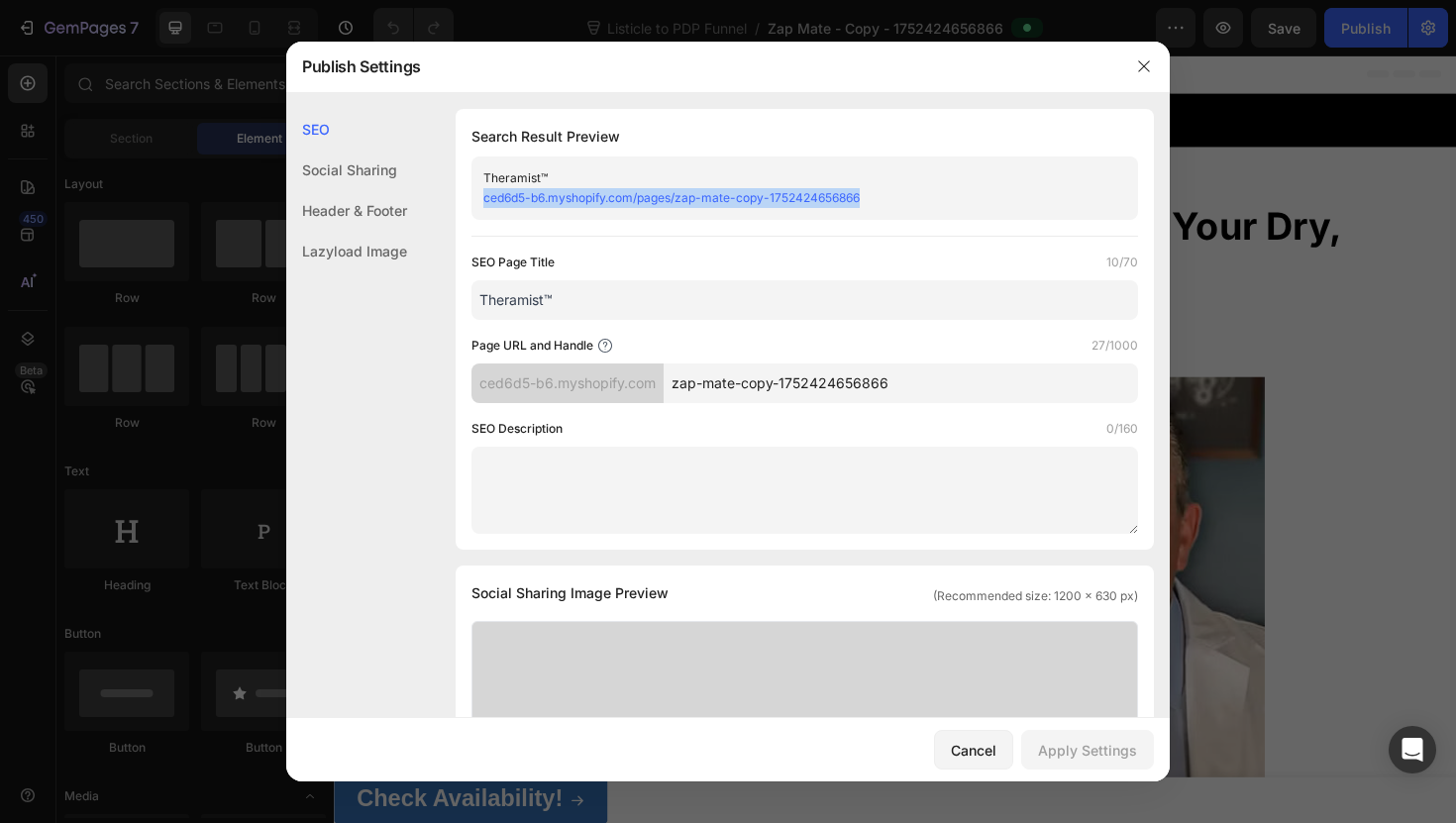 click on "Search Result Preview Theramist™ ced6d5-b6.myshopify.com/pages/zap-mate-copy-1752424656866 SEO Page Title  10/70  Theramist™  Page URL and Handle  27/1000  ced6d5-b6.myshopify.com zap-mate-copy-1752424656866  SEO Description  0/160" at bounding box center [804, 329] 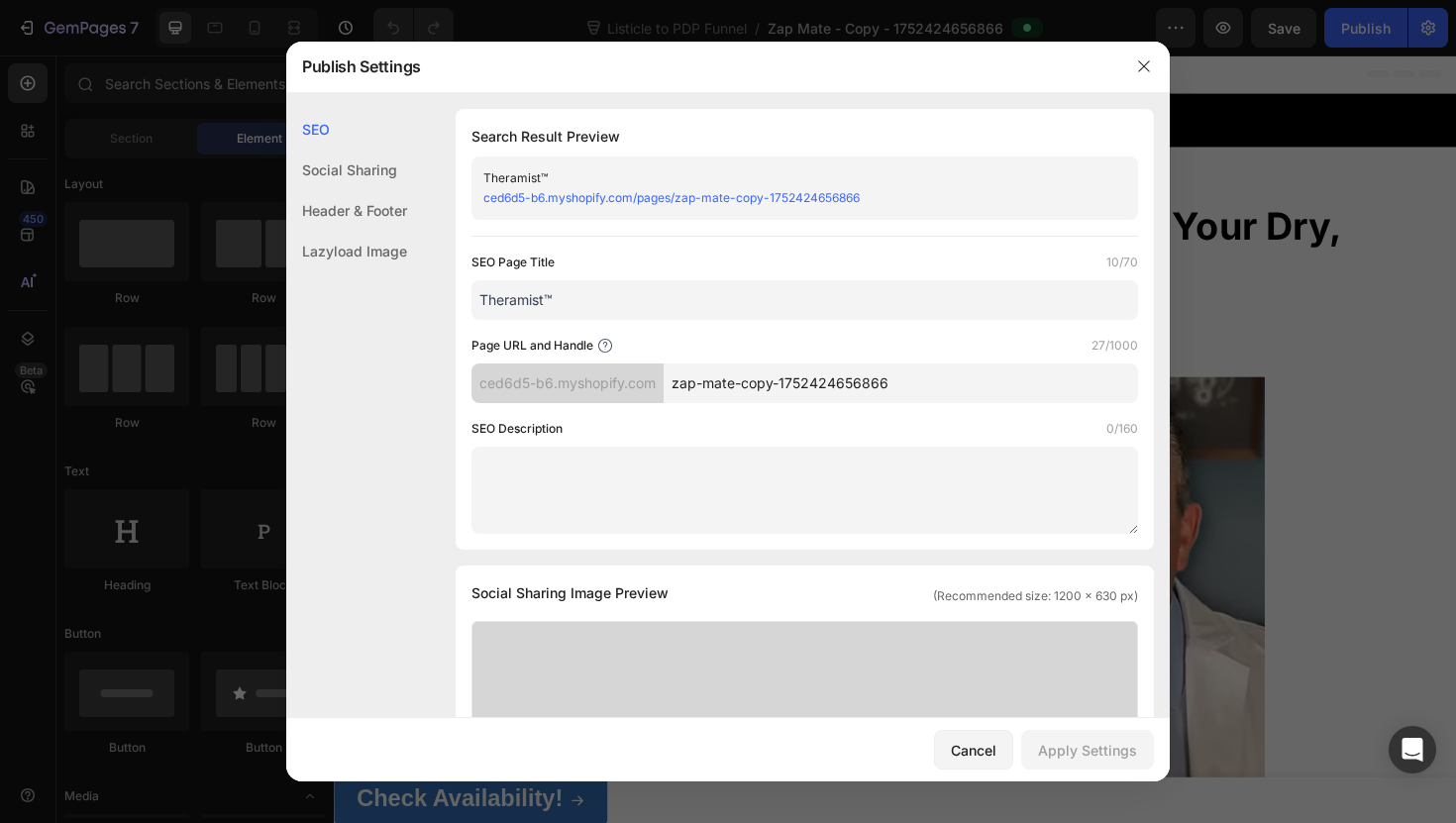 drag, startPoint x: 673, startPoint y: 387, endPoint x: 695, endPoint y: 387, distance: 22 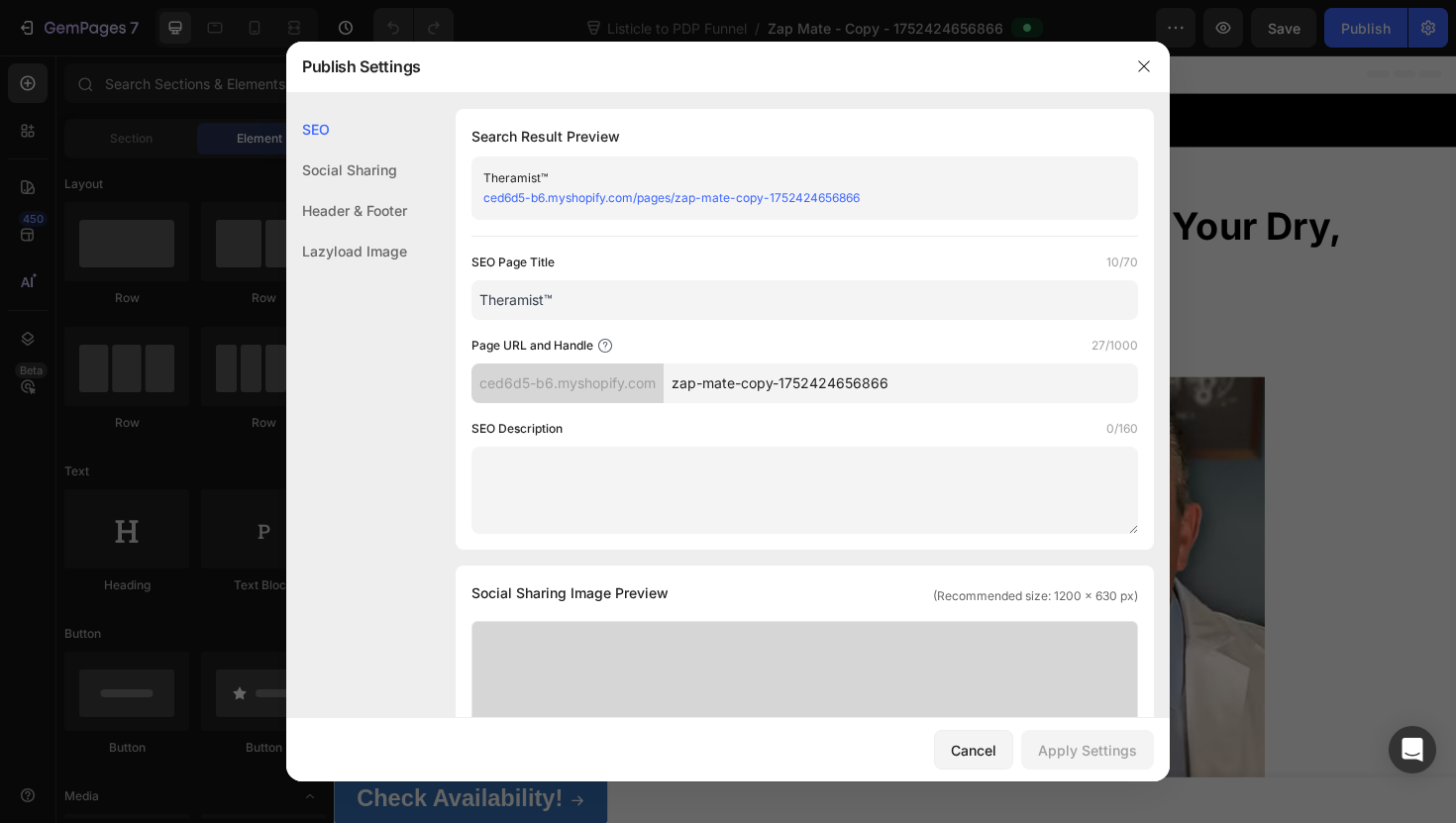 click on "zap-mate-copy-1752424656866" at bounding box center (900, 383) 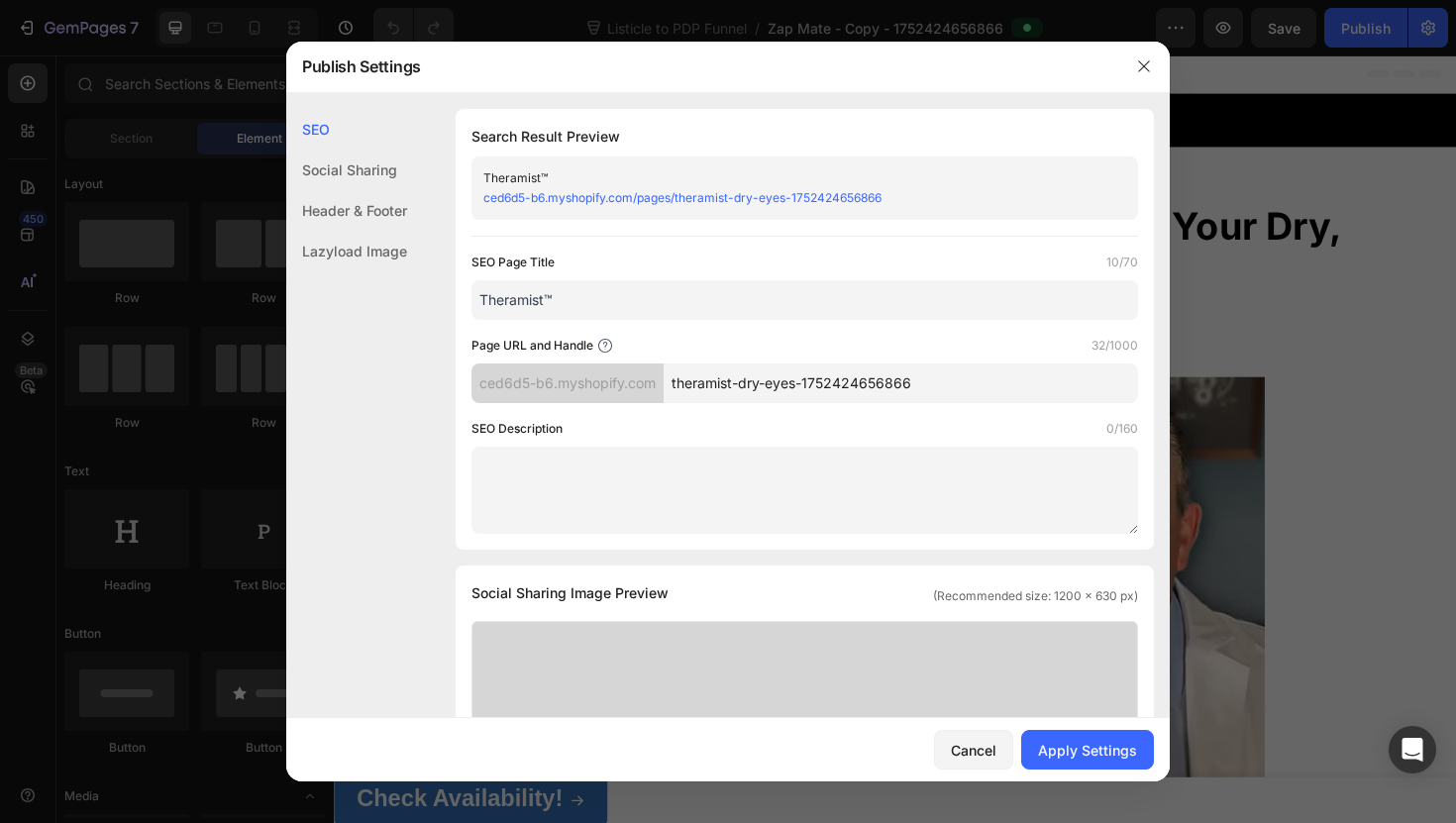 drag, startPoint x: 914, startPoint y: 389, endPoint x: 805, endPoint y: 387, distance: 109.01835 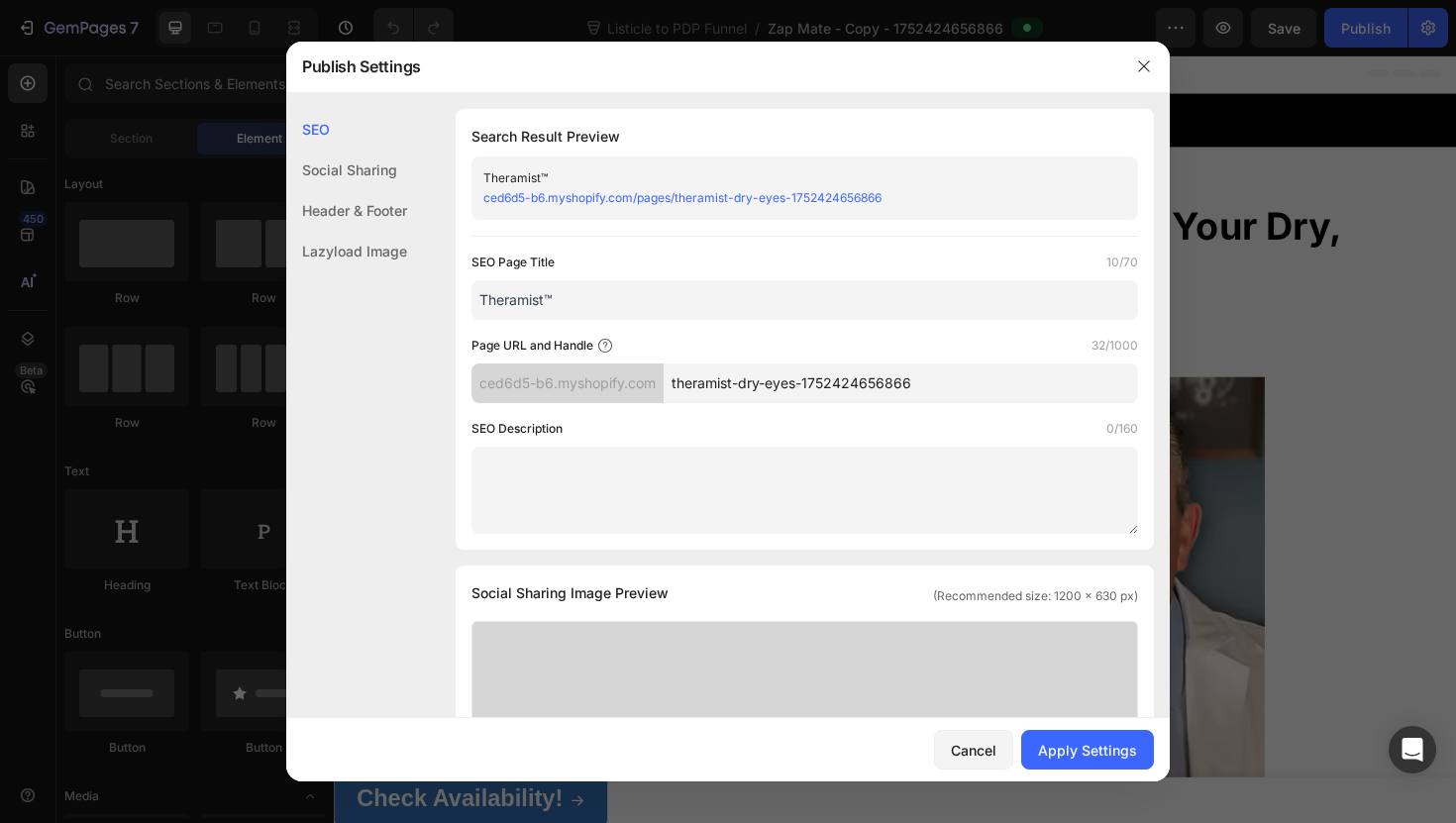 click on "theramist-dry-eyes-1752424656866" at bounding box center (900, 383) 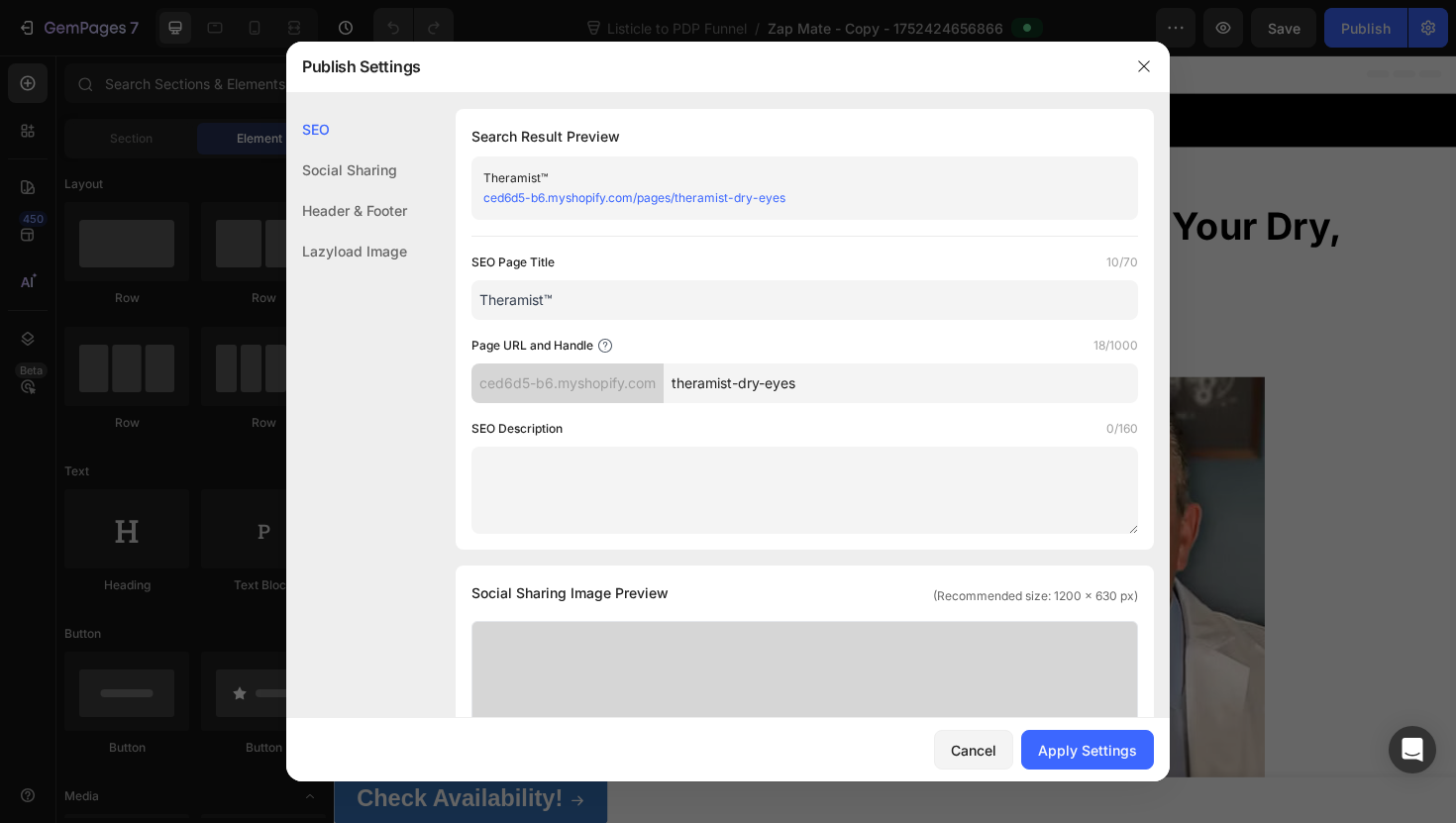 type on "theramist-dry-eyes" 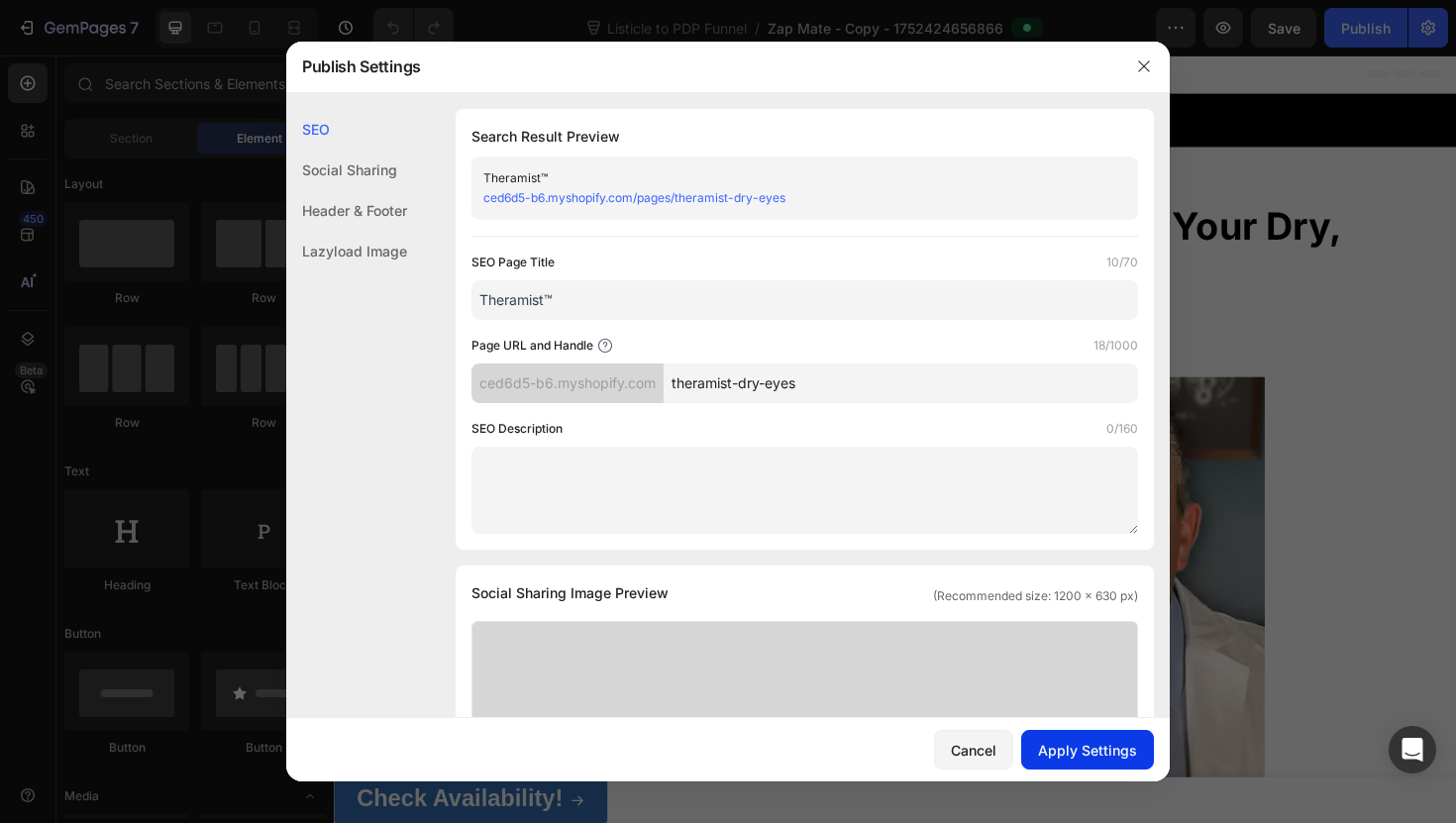 click on "Apply Settings" at bounding box center (1088, 750) 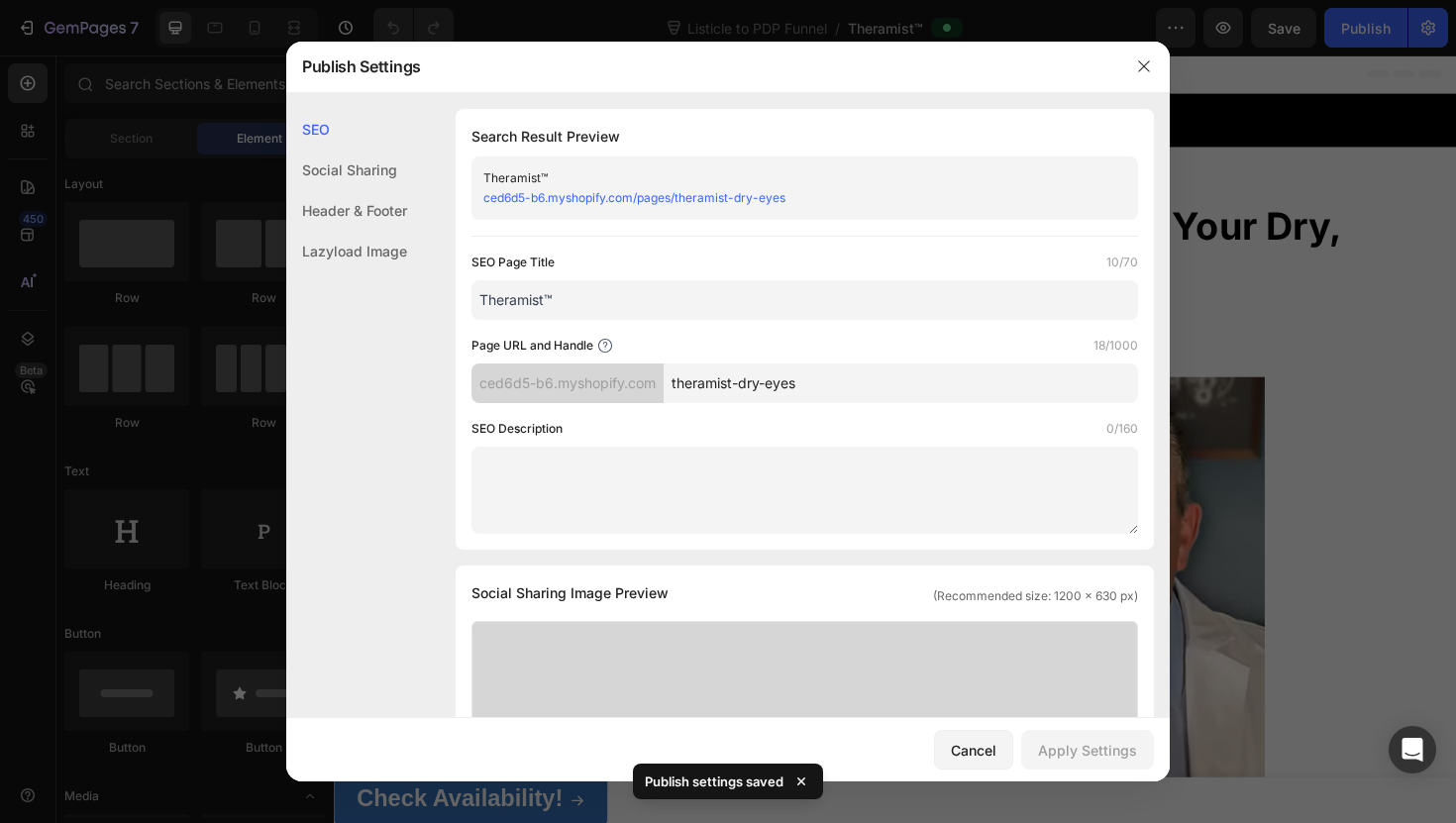 click on "ced6d5-b6.myshopify.com/pages/theramist-dry-eyes" at bounding box center [634, 197] 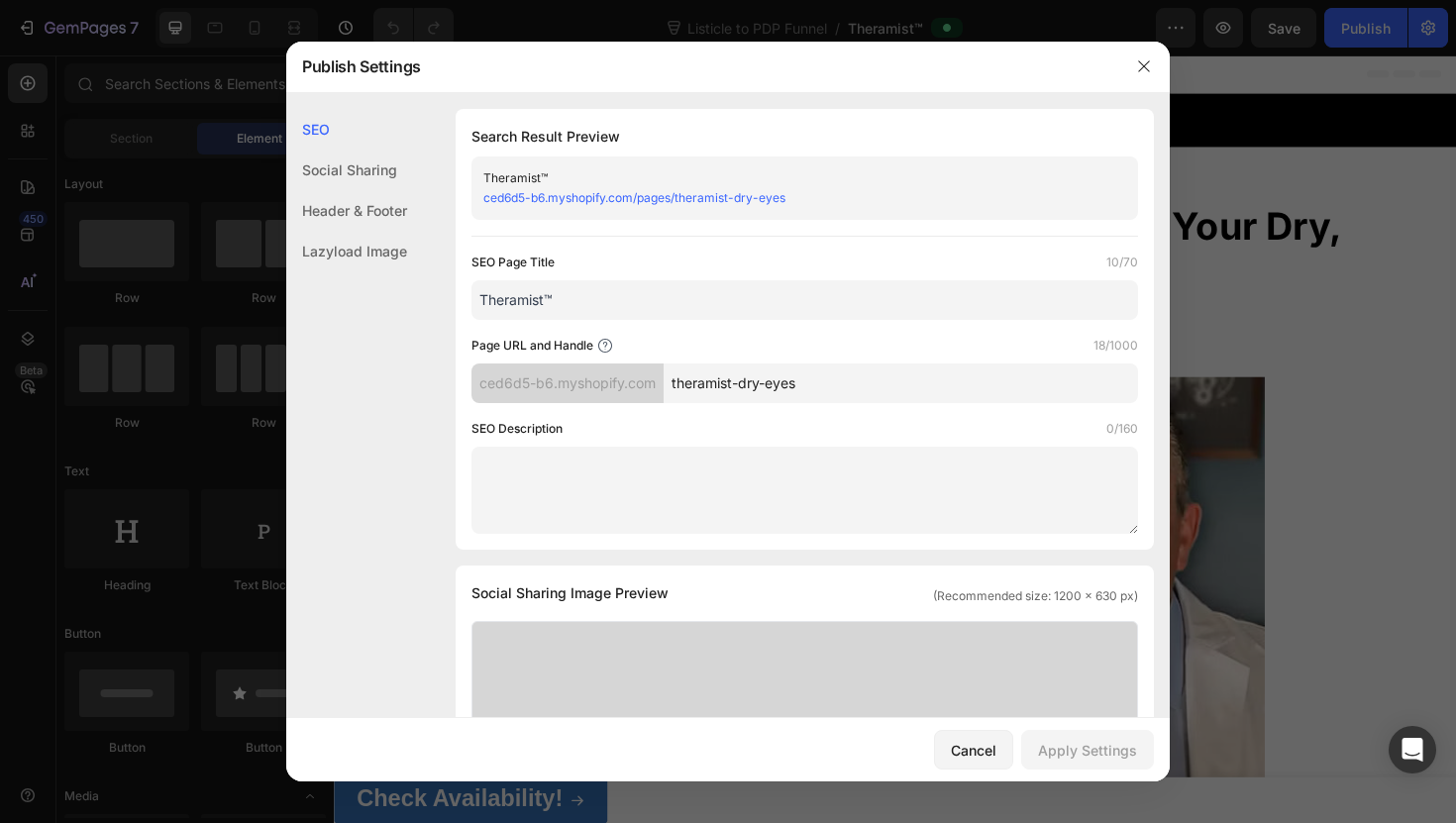 click at bounding box center [728, 411] 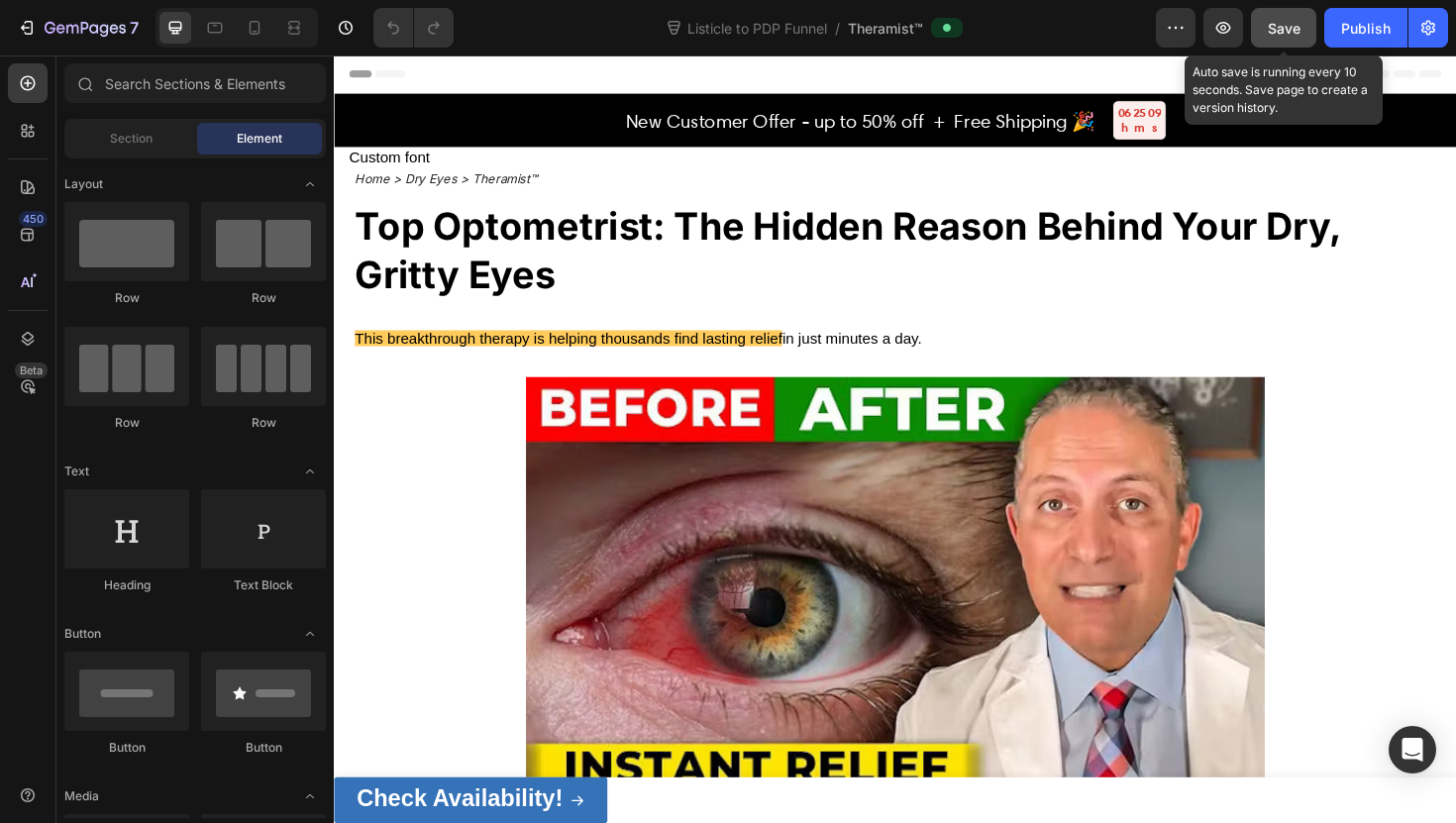 click on "Save" 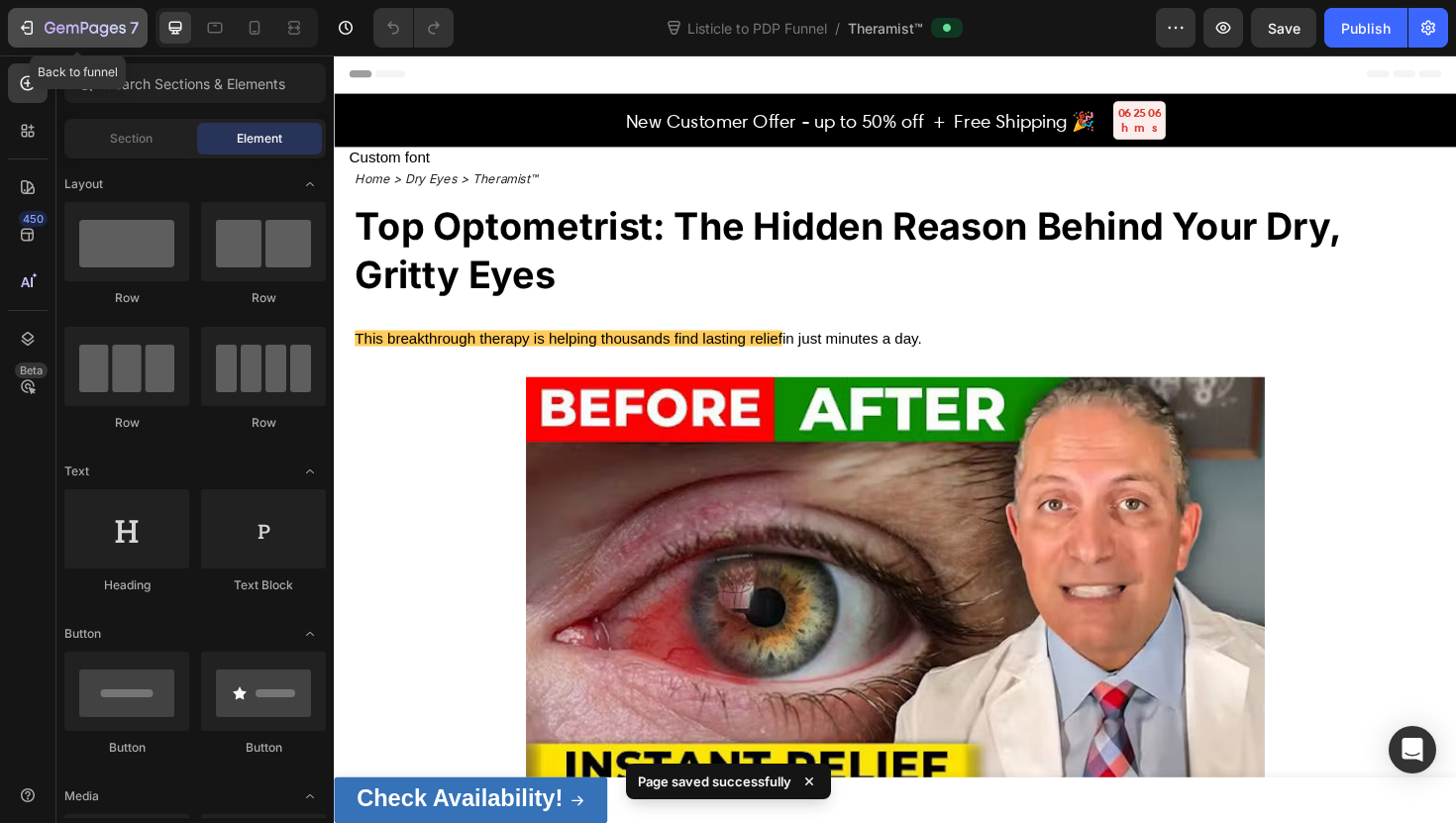 click 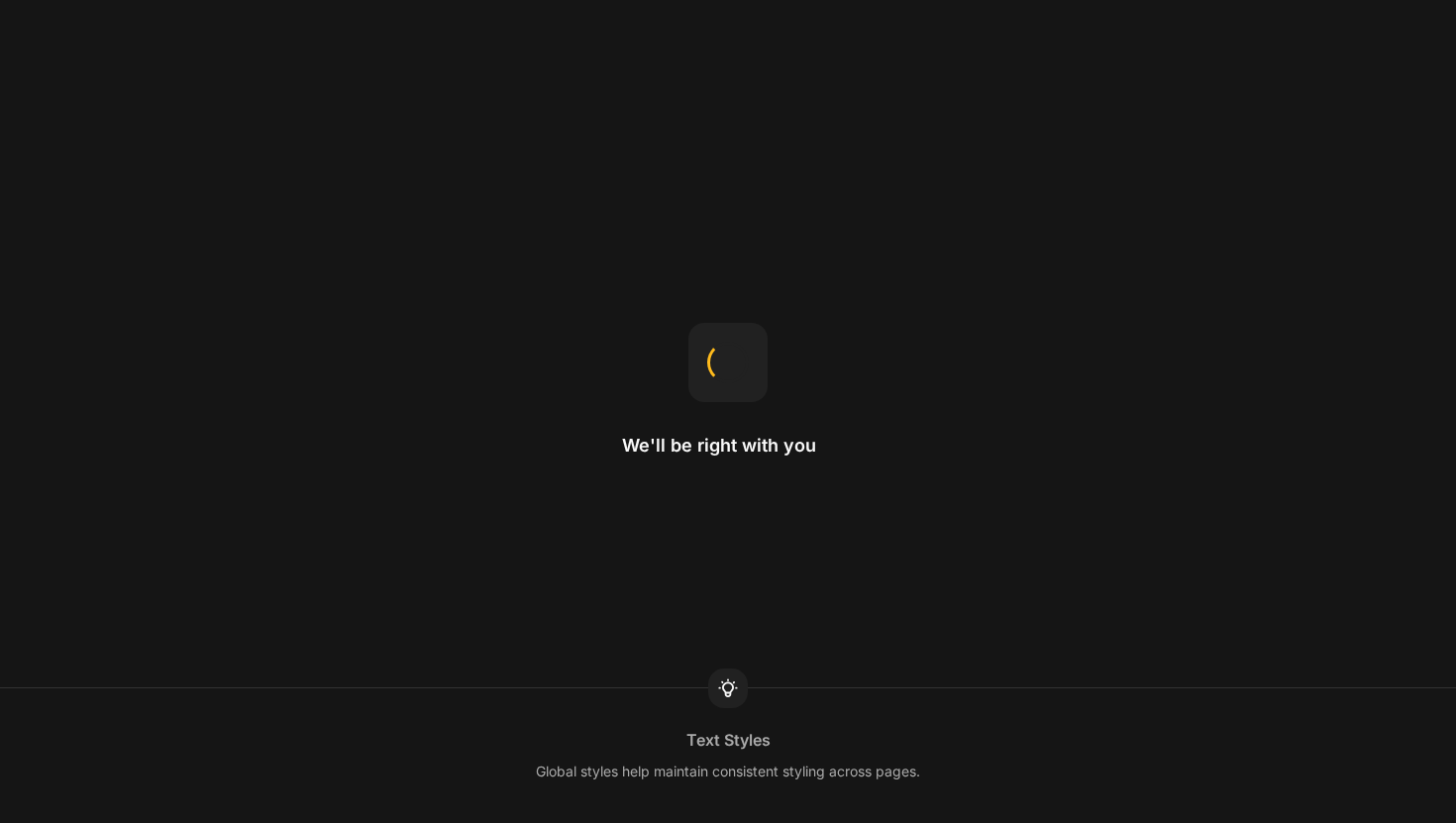 scroll, scrollTop: 0, scrollLeft: 0, axis: both 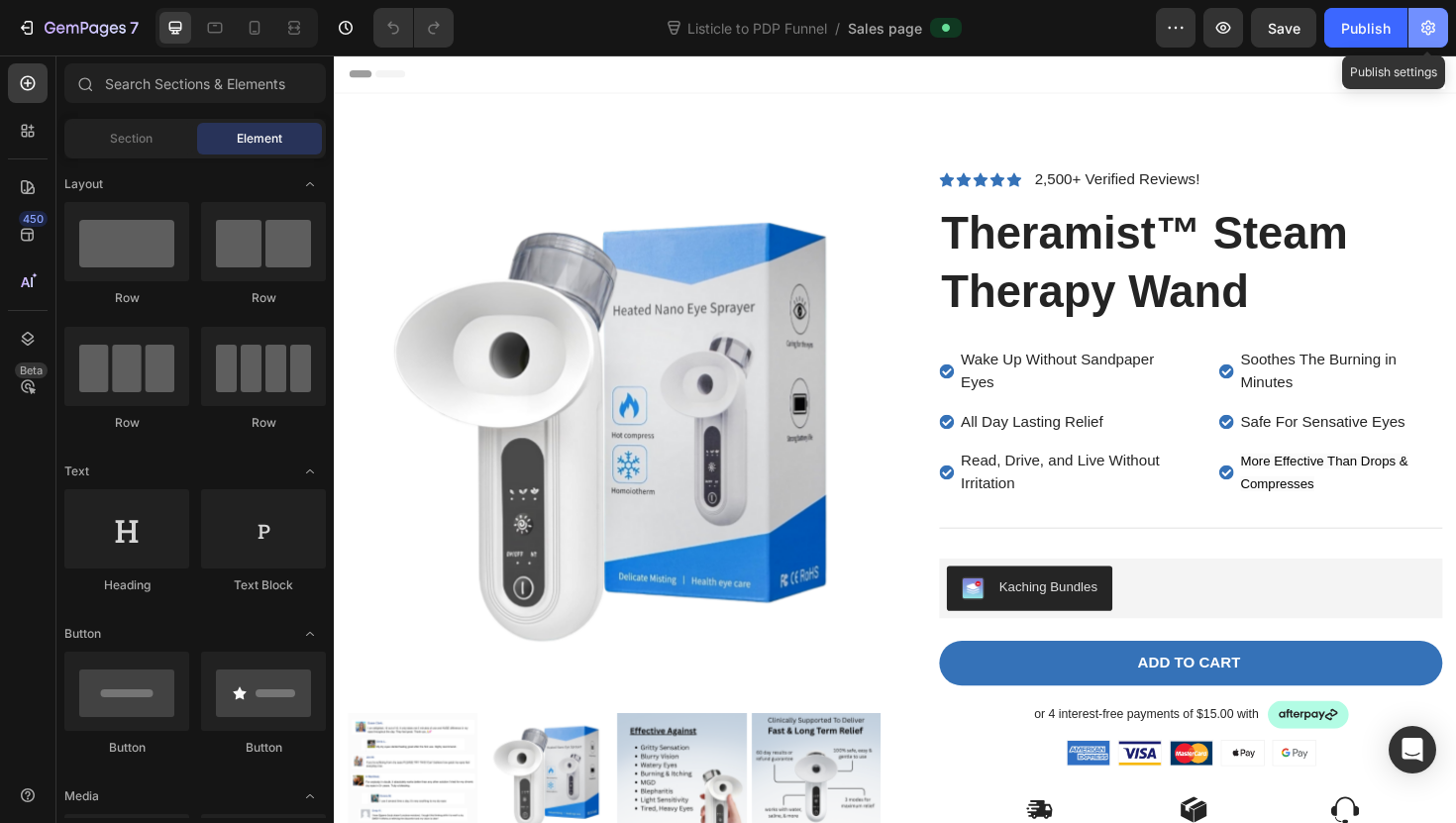 click 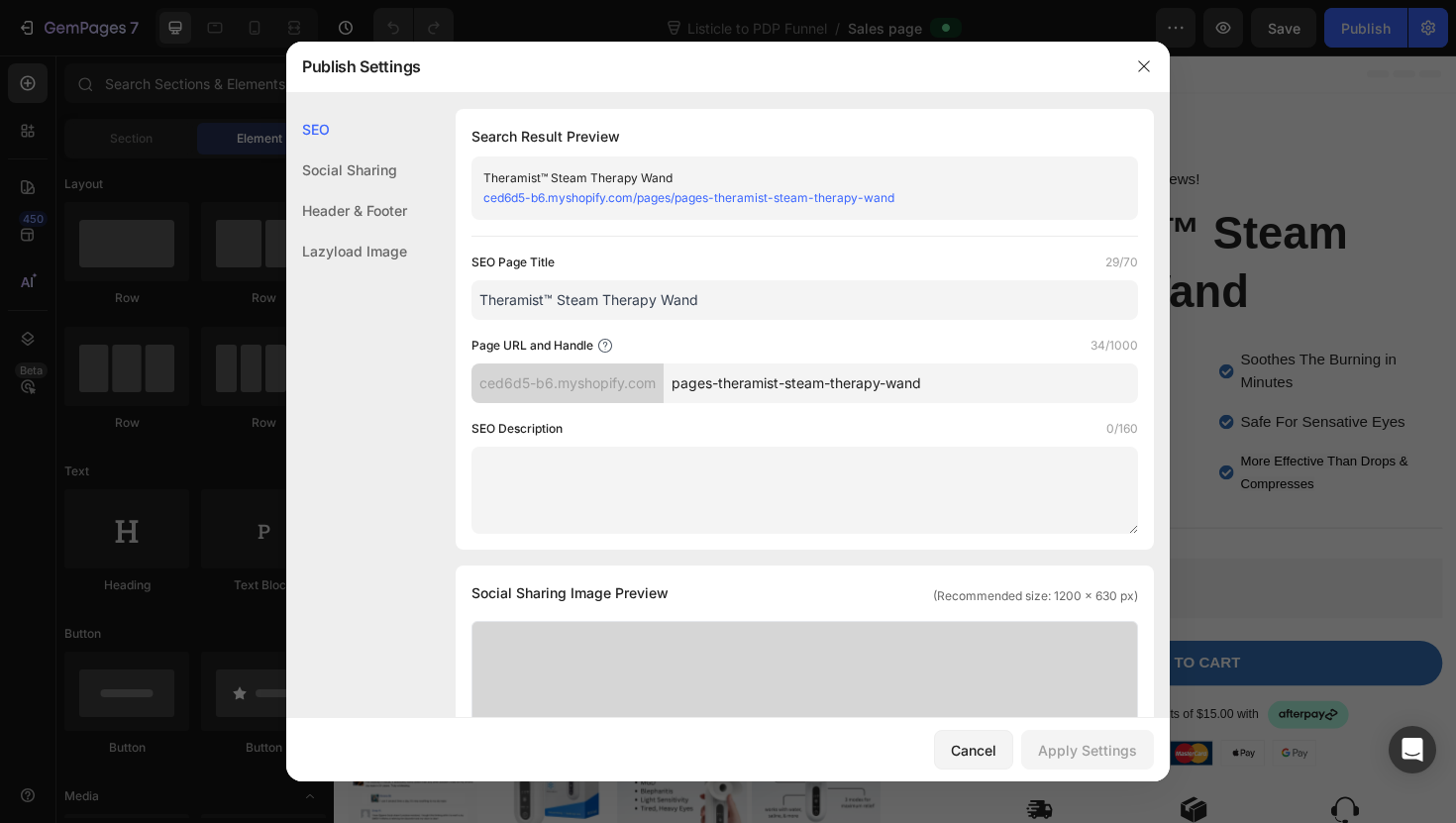 drag, startPoint x: 1345, startPoint y: 468, endPoint x: 1072, endPoint y: 438, distance: 274.64341 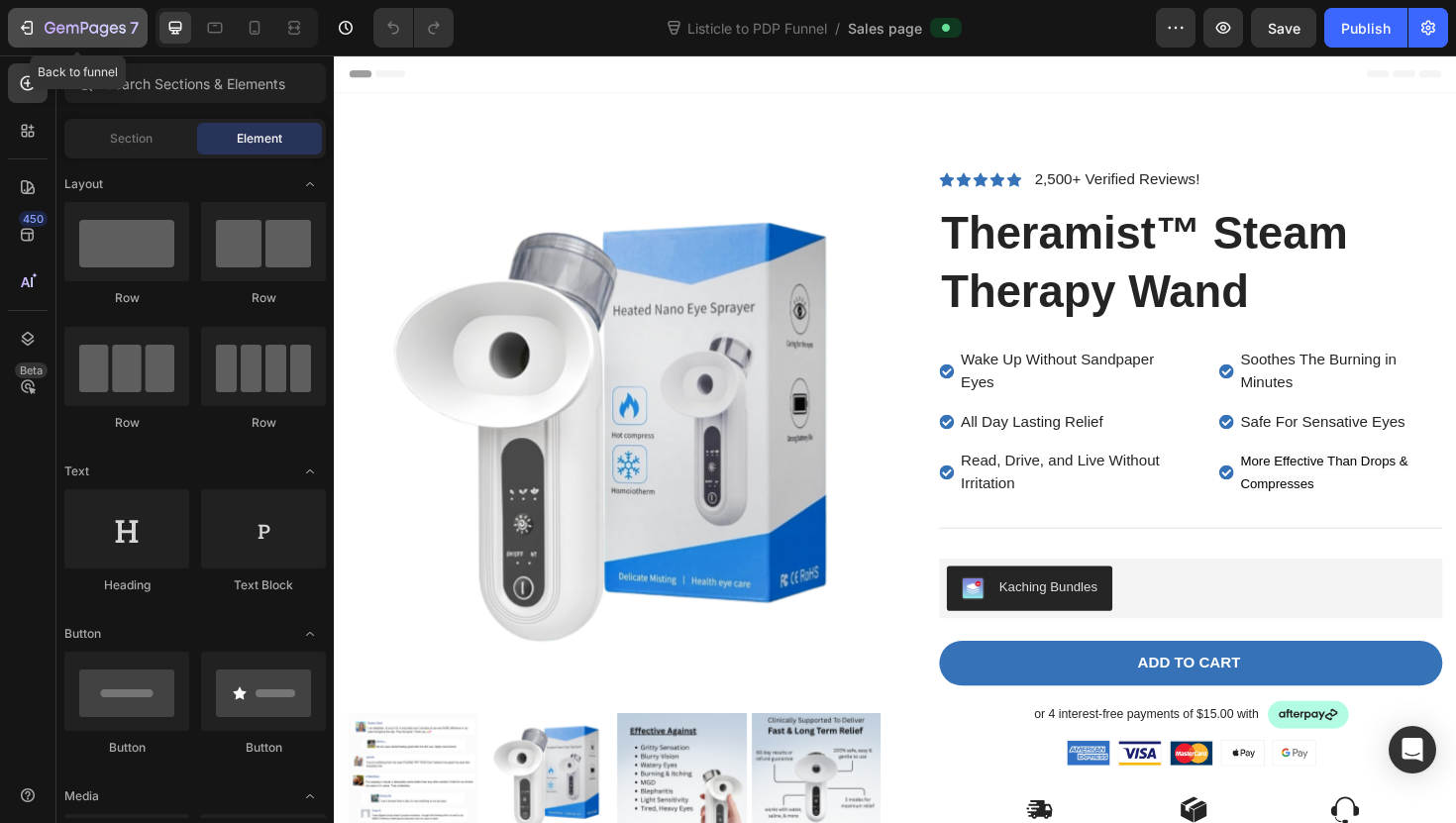 click on "7" 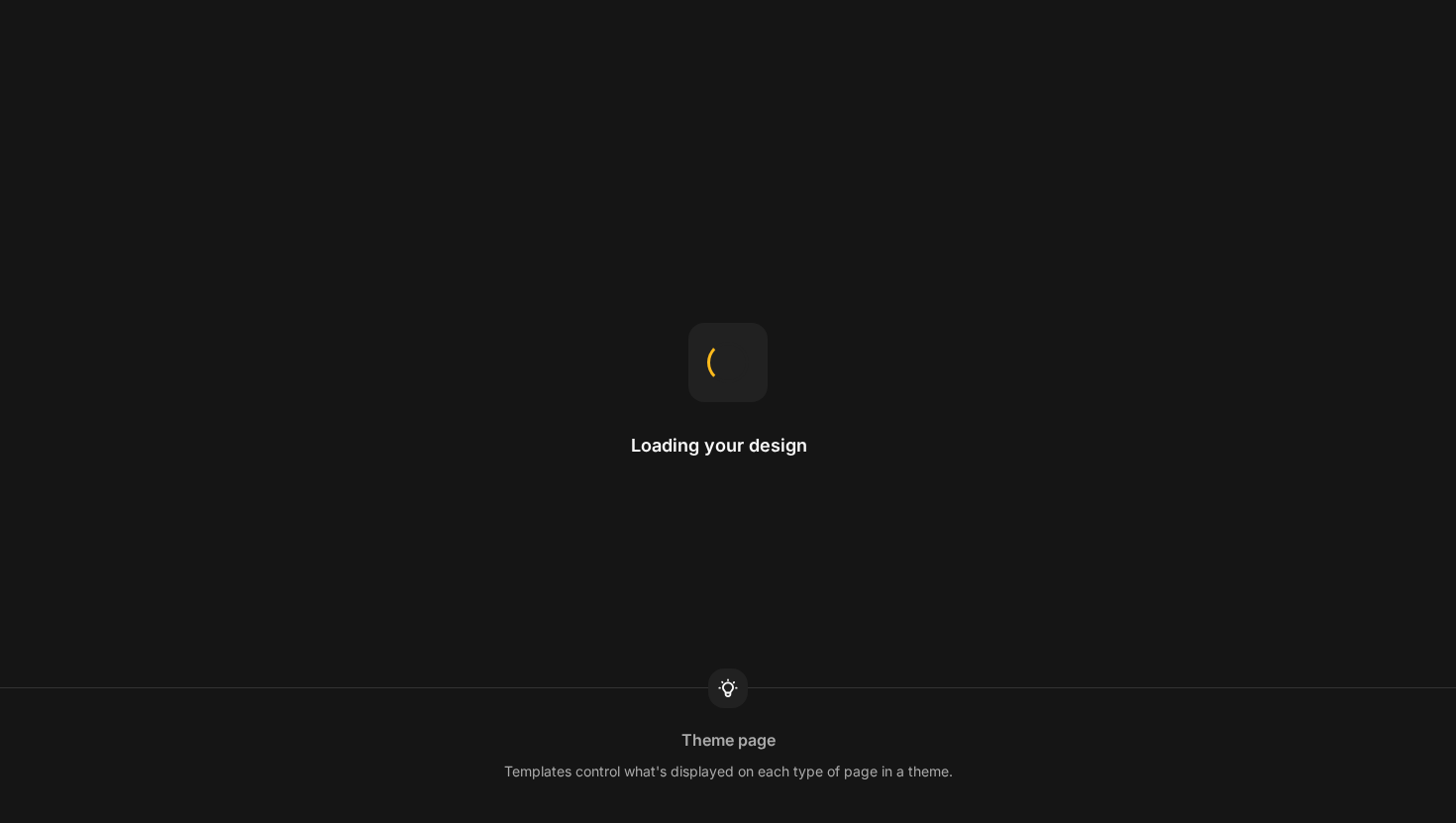 scroll, scrollTop: 0, scrollLeft: 0, axis: both 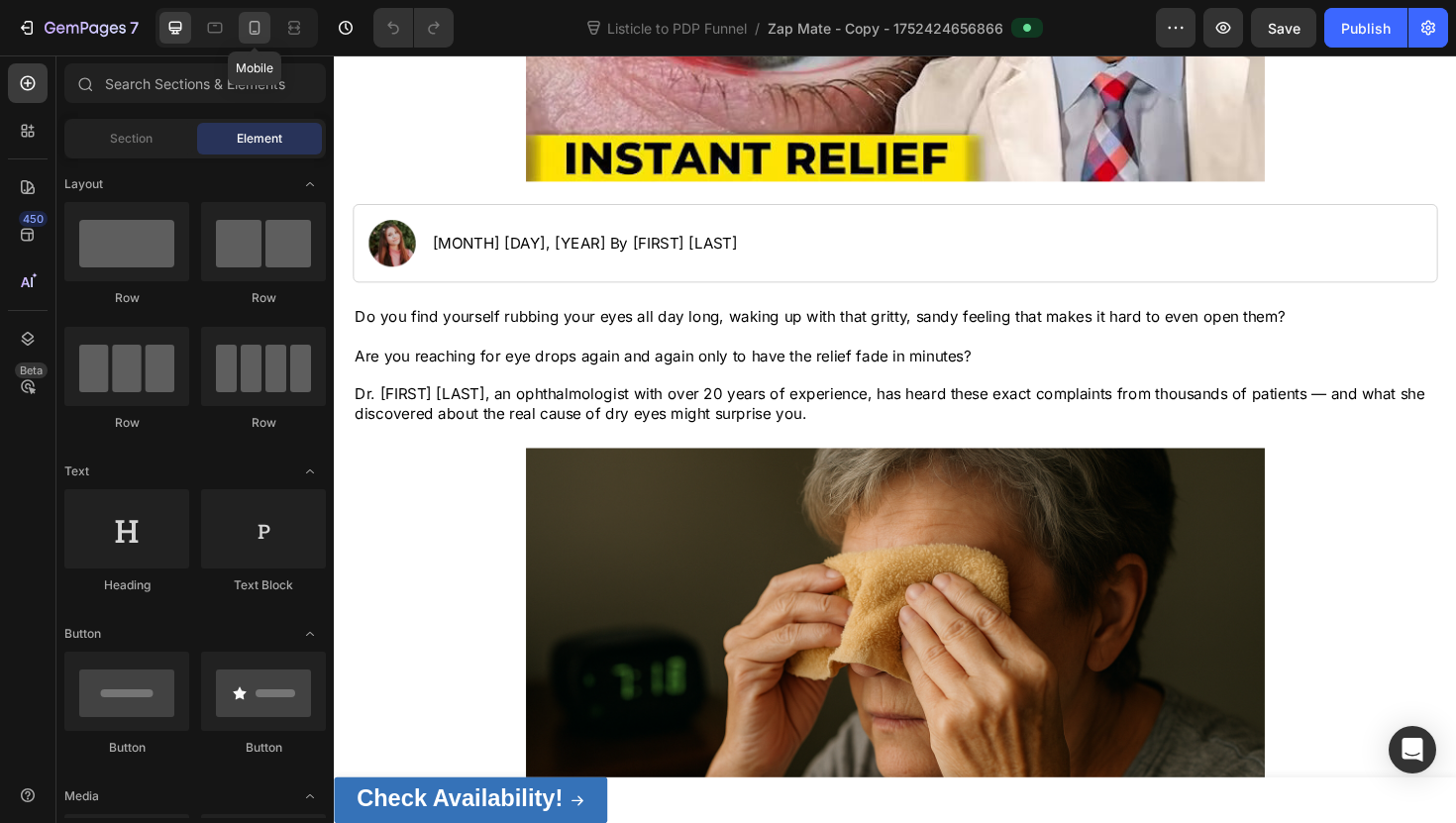 click 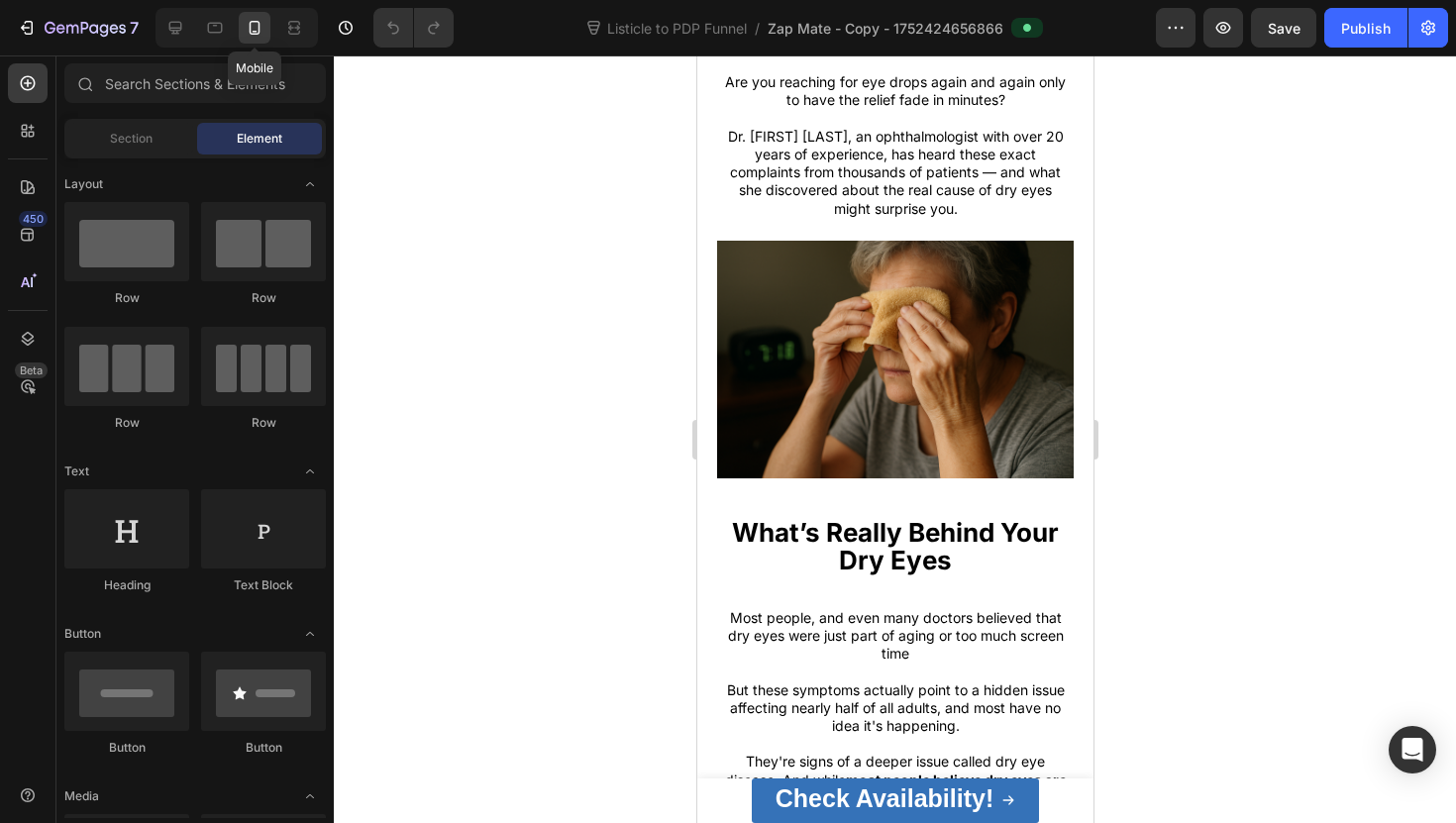 scroll, scrollTop: 588, scrollLeft: 0, axis: vertical 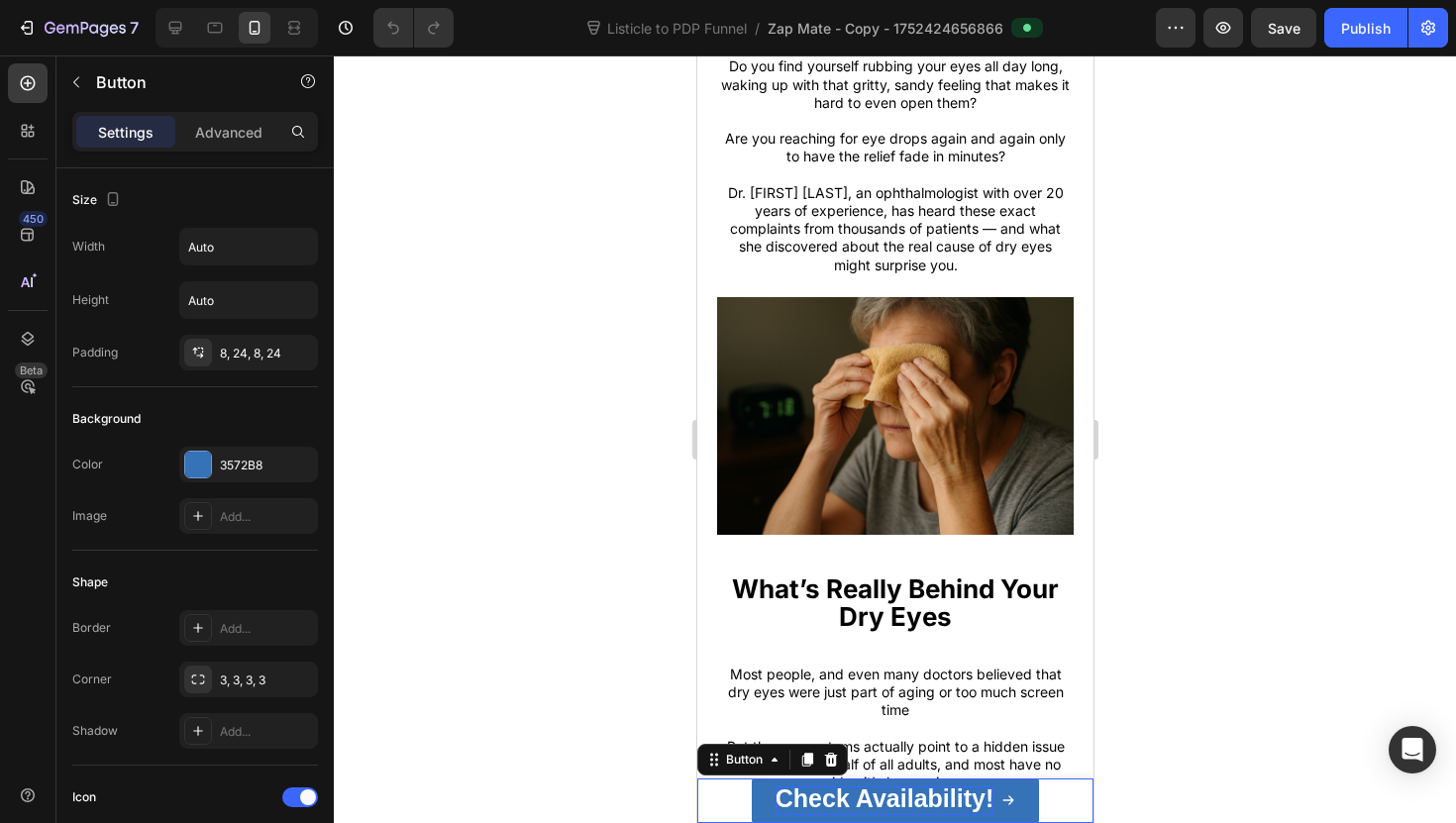 click on "Check Availability!" at bounding box center (884, 798) 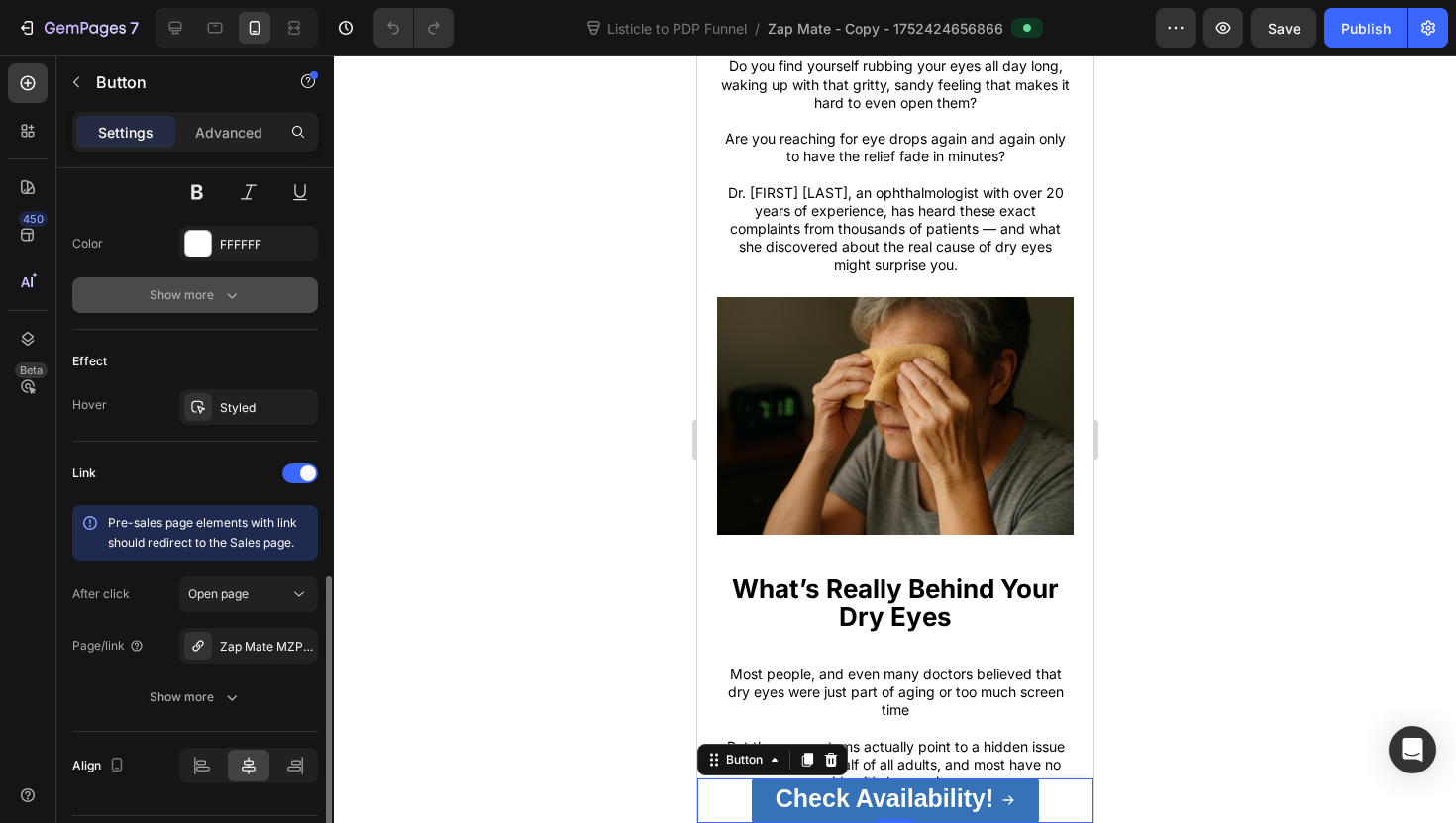 scroll, scrollTop: 1091, scrollLeft: 0, axis: vertical 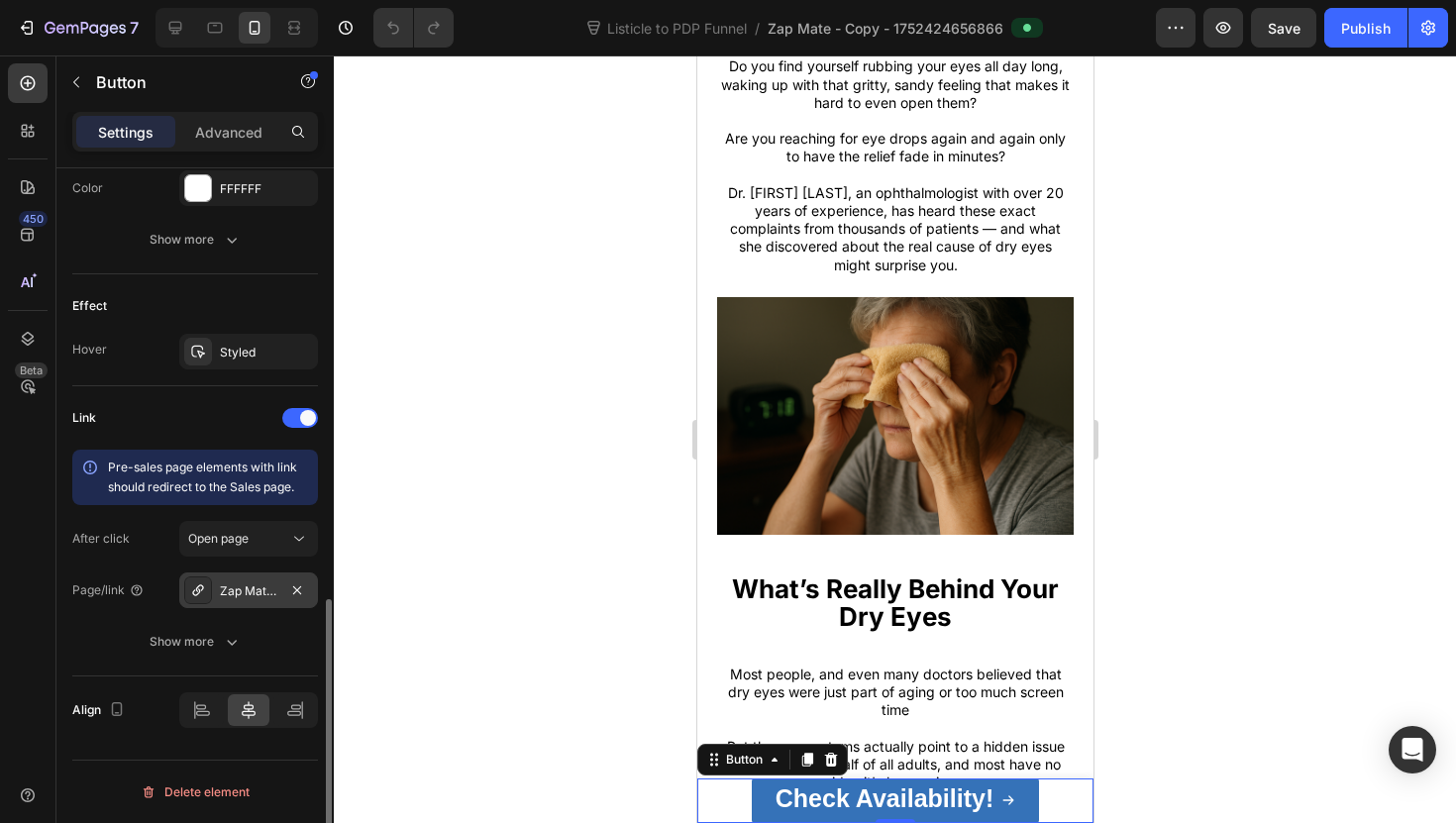 click on "Zap Mate MZP - Copy - 1752424656996" at bounding box center (249, 591) 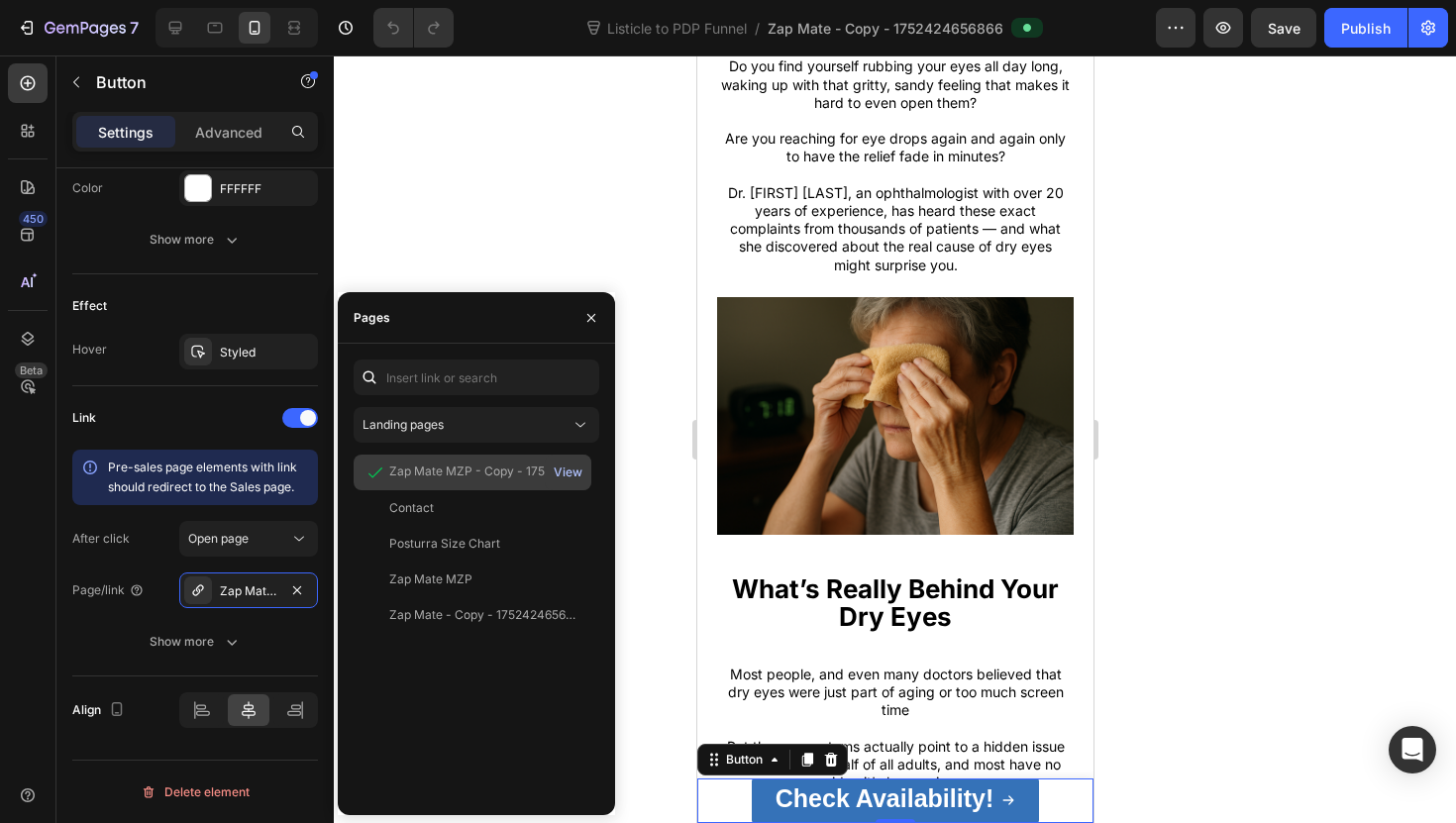 click on "View" at bounding box center (568, 472) 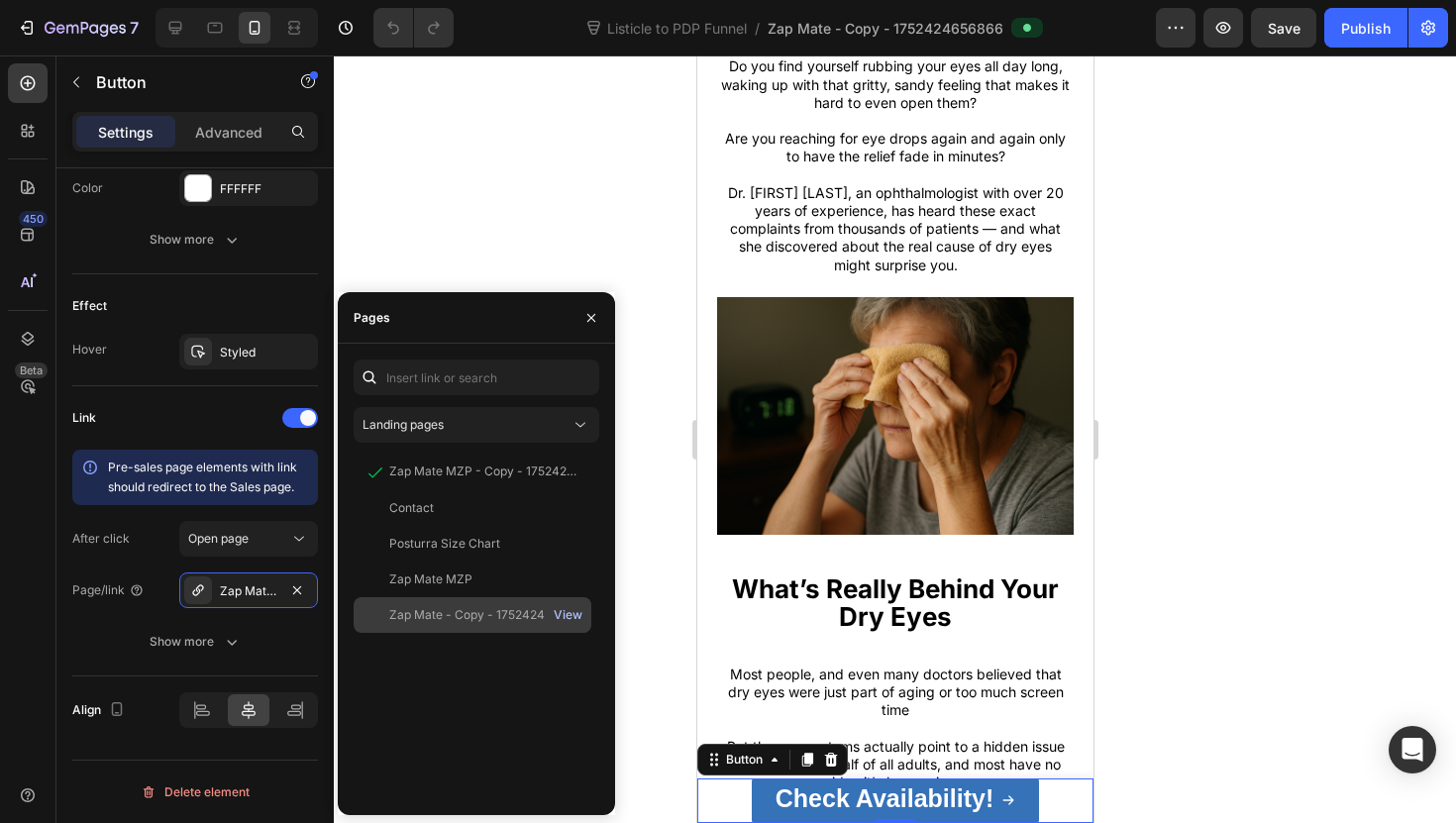 click on "View" at bounding box center (568, 615) 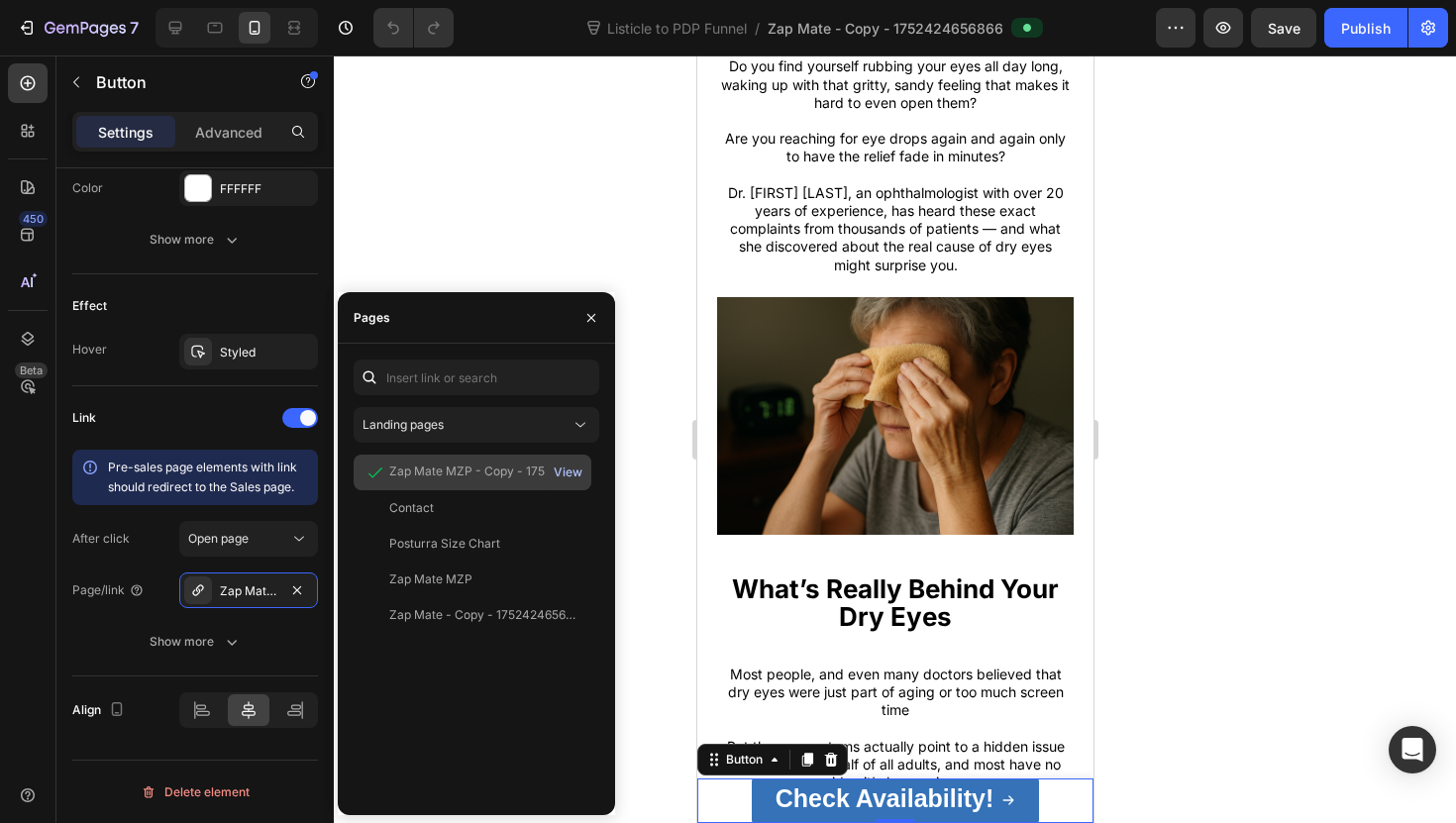 click on "View" at bounding box center [568, 472] 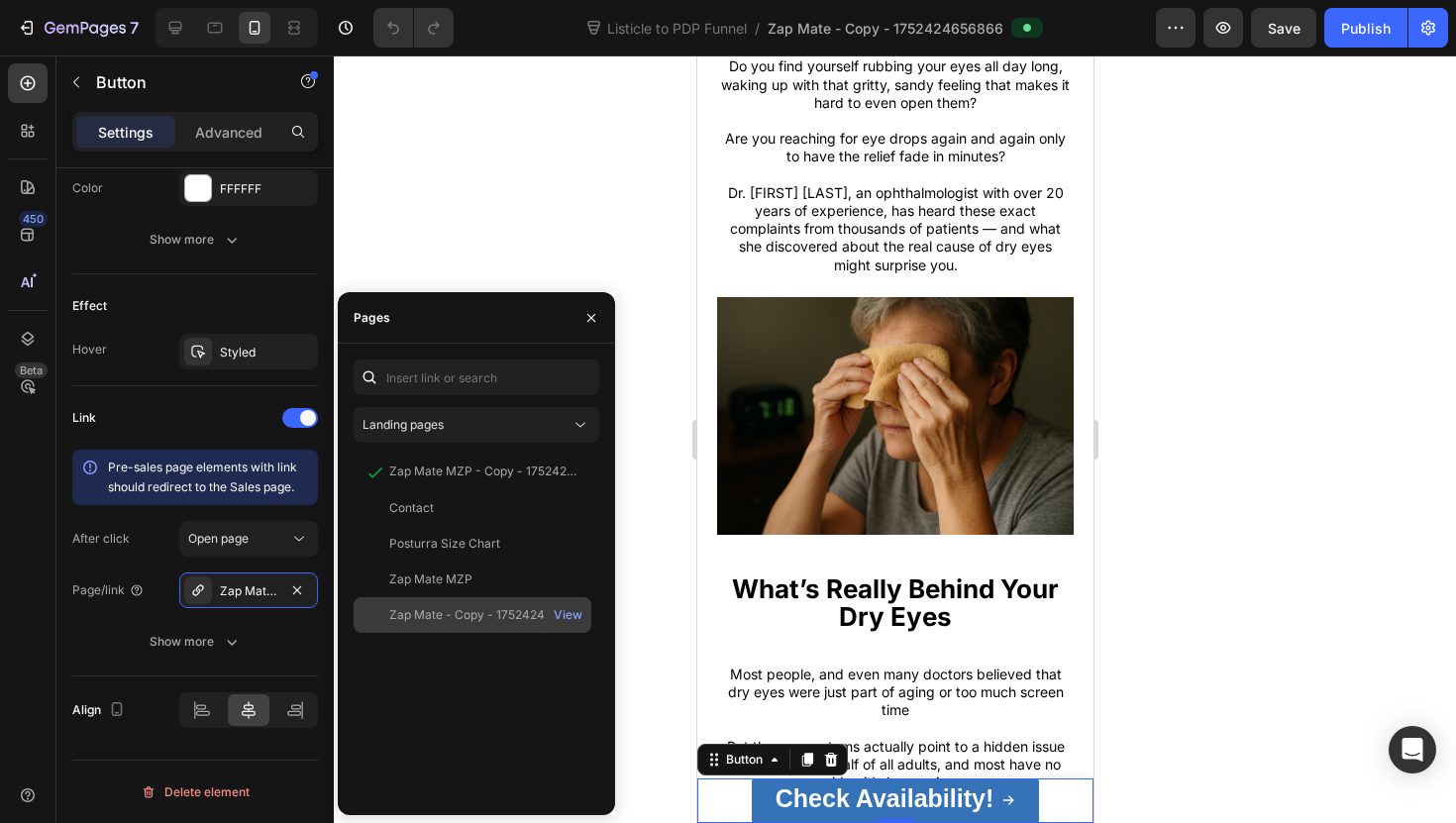 click on "View" at bounding box center (568, 615) 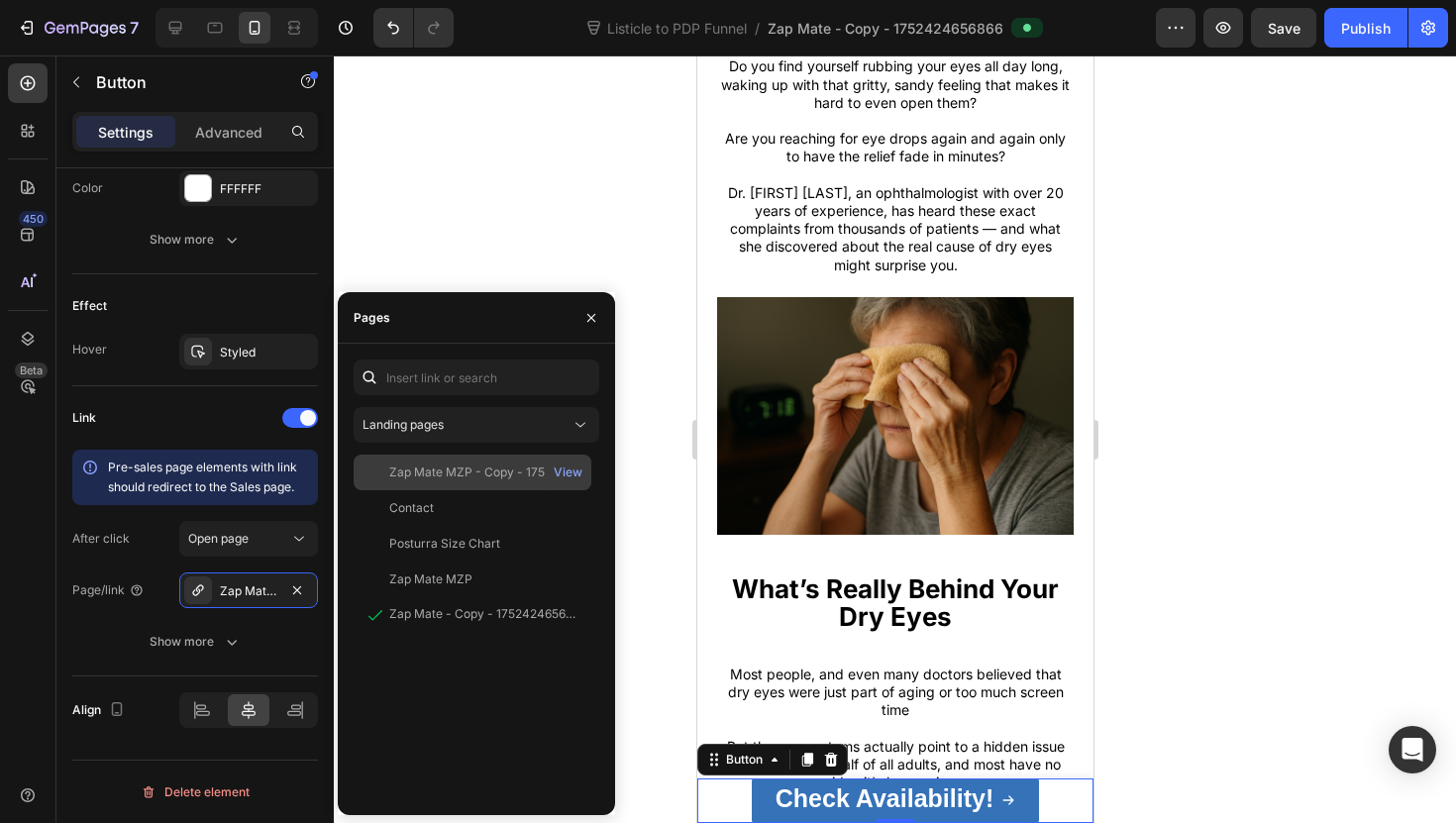 click on "Zap Mate MZP - Copy - 1752424656996   View" 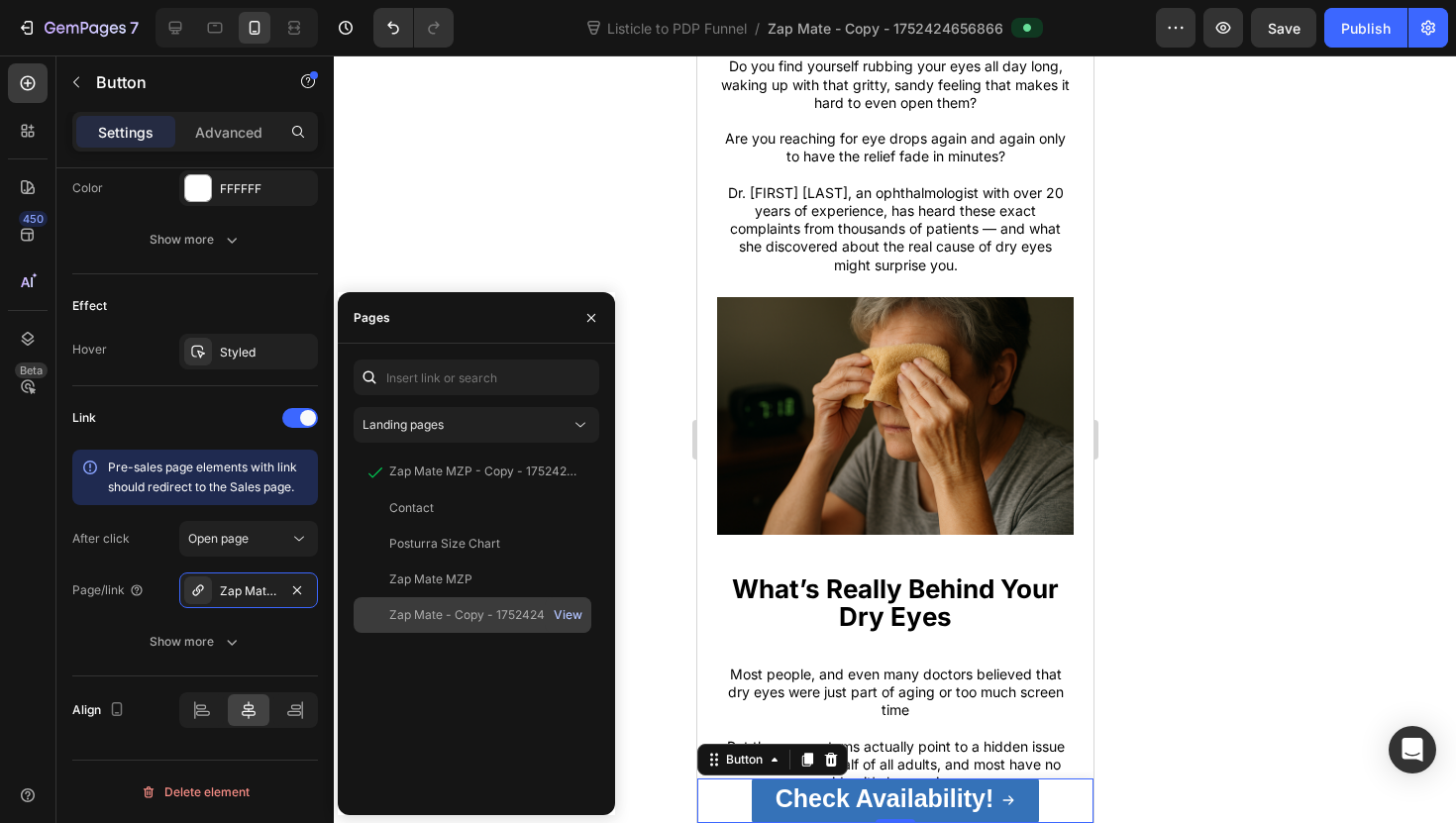 click on "View" at bounding box center (568, 615) 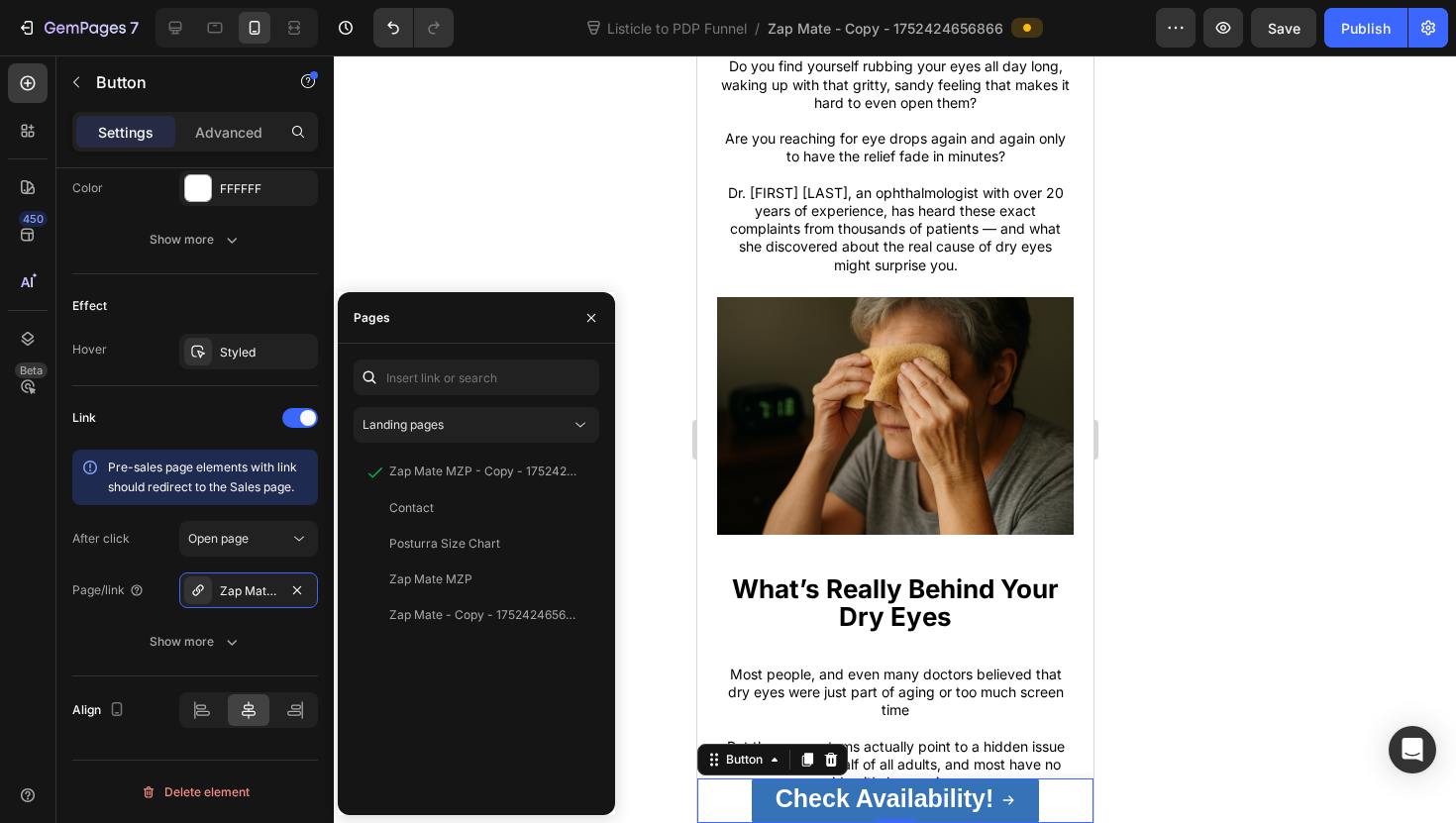 click 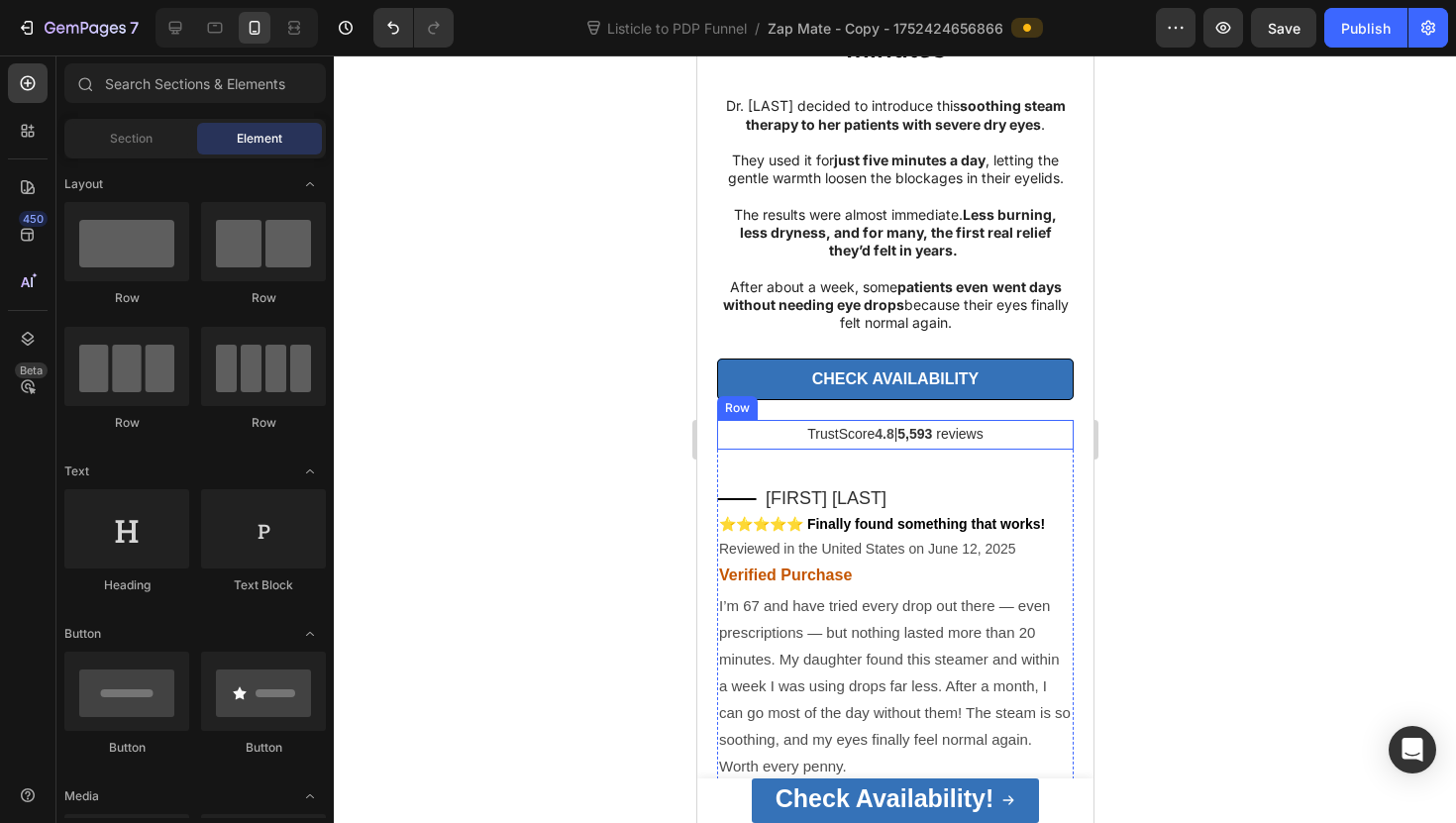 scroll, scrollTop: 3270, scrollLeft: 0, axis: vertical 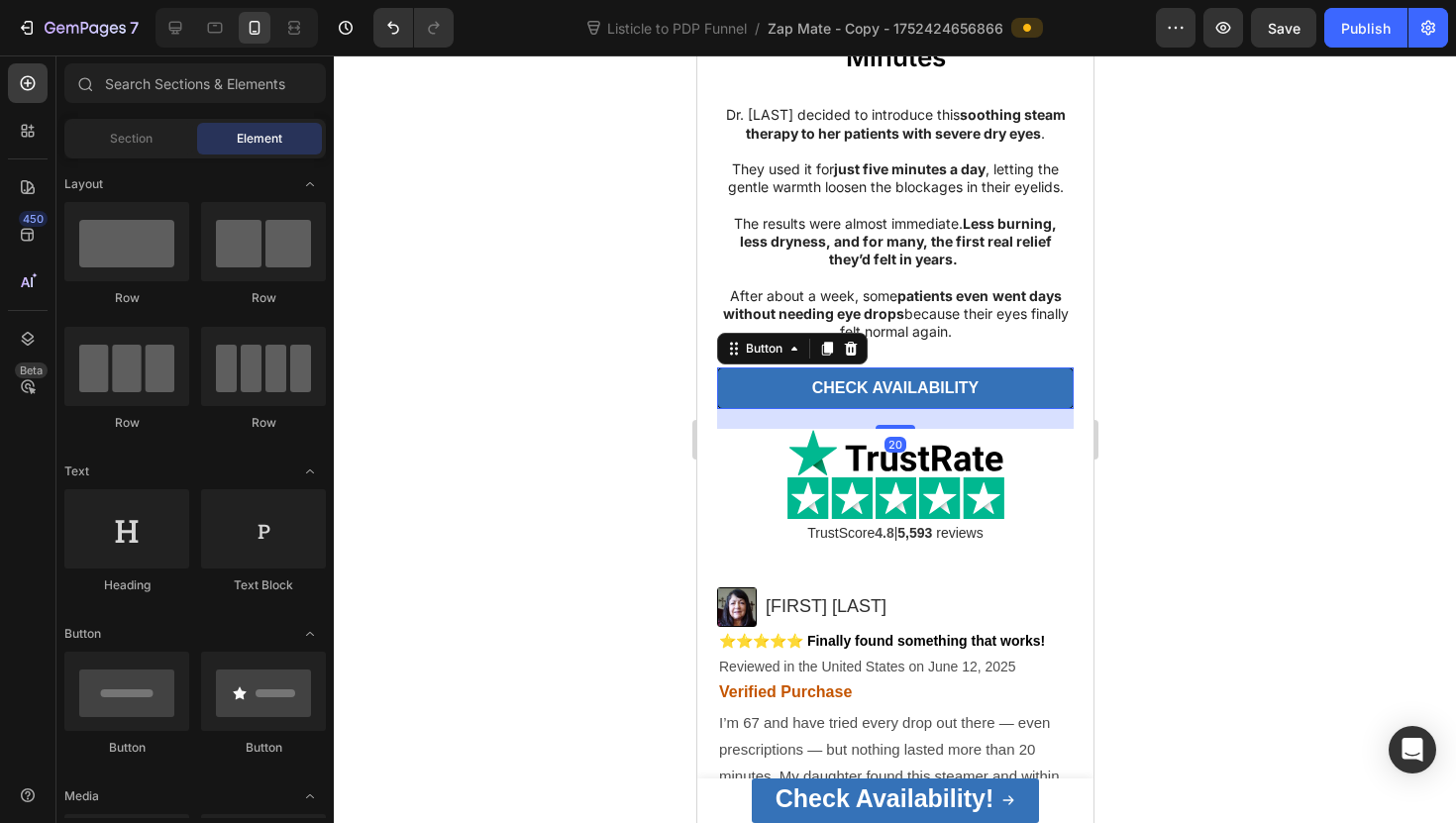 click on "CHECK AVAILABILITY" at bounding box center (894, 388) 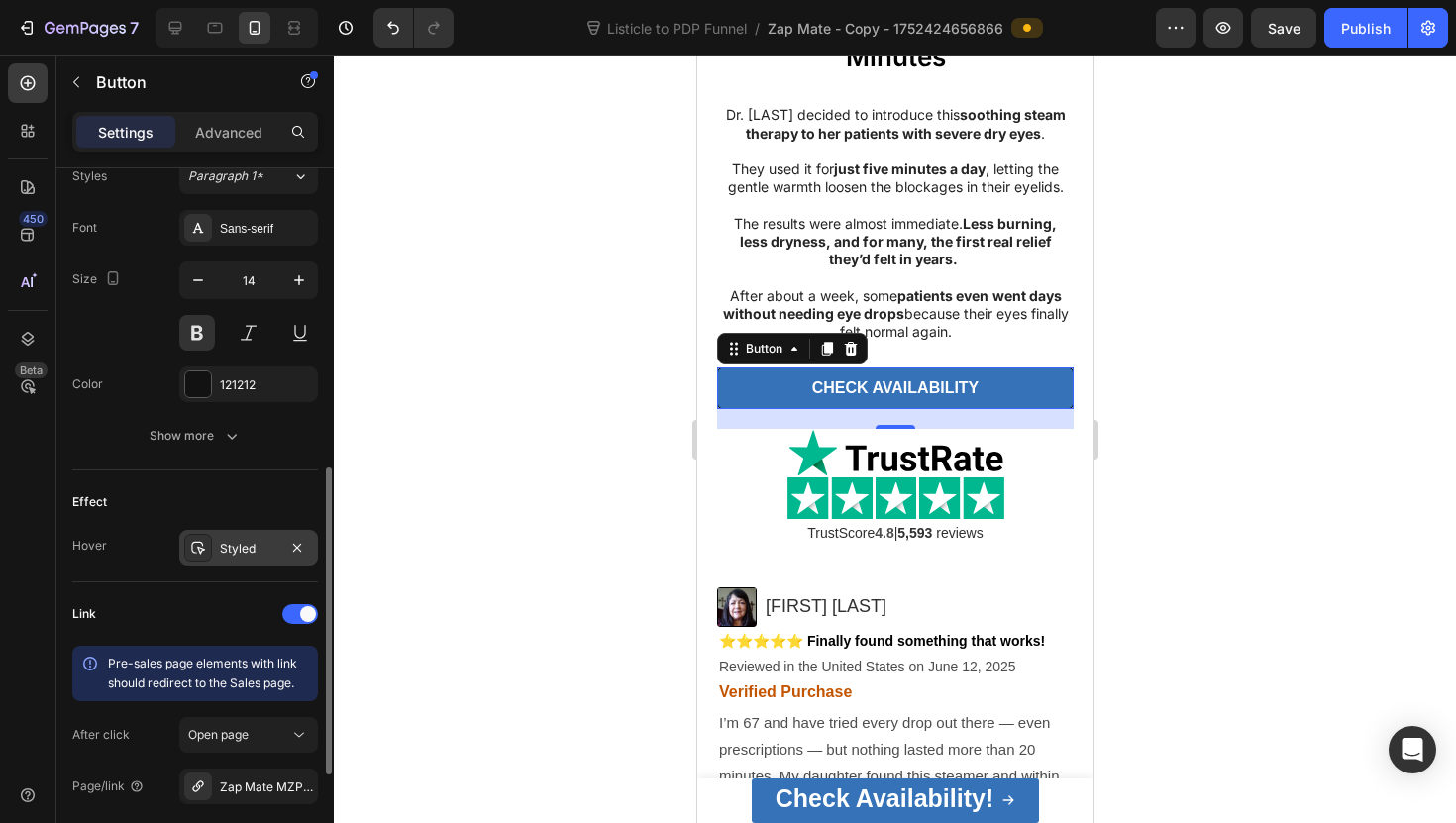 scroll, scrollTop: 935, scrollLeft: 0, axis: vertical 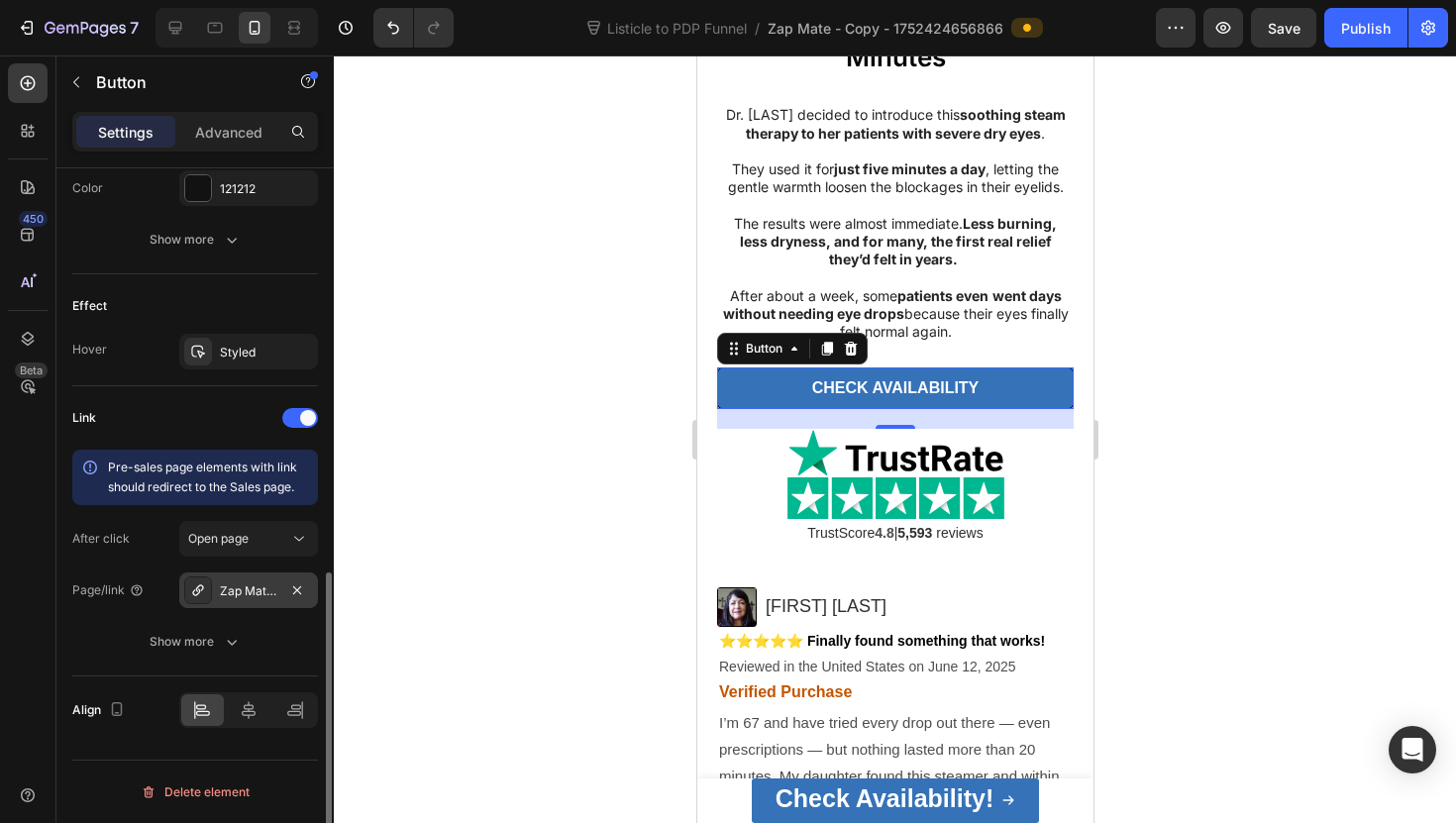 click on "Zap Mate MZP - Copy - 1752424656996" at bounding box center [249, 591] 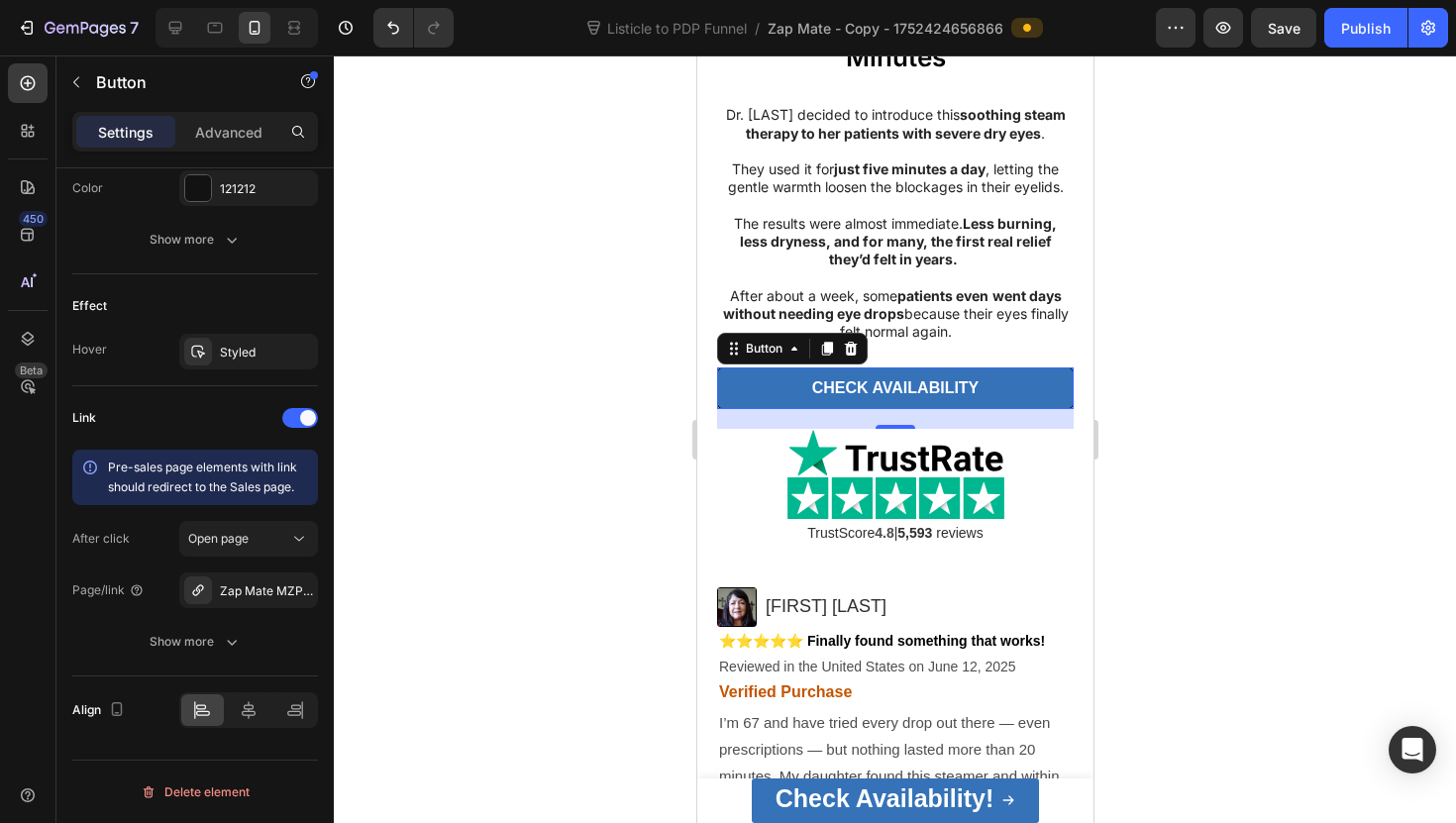 drag, startPoint x: 556, startPoint y: 257, endPoint x: 583, endPoint y: 284, distance: 38.1838 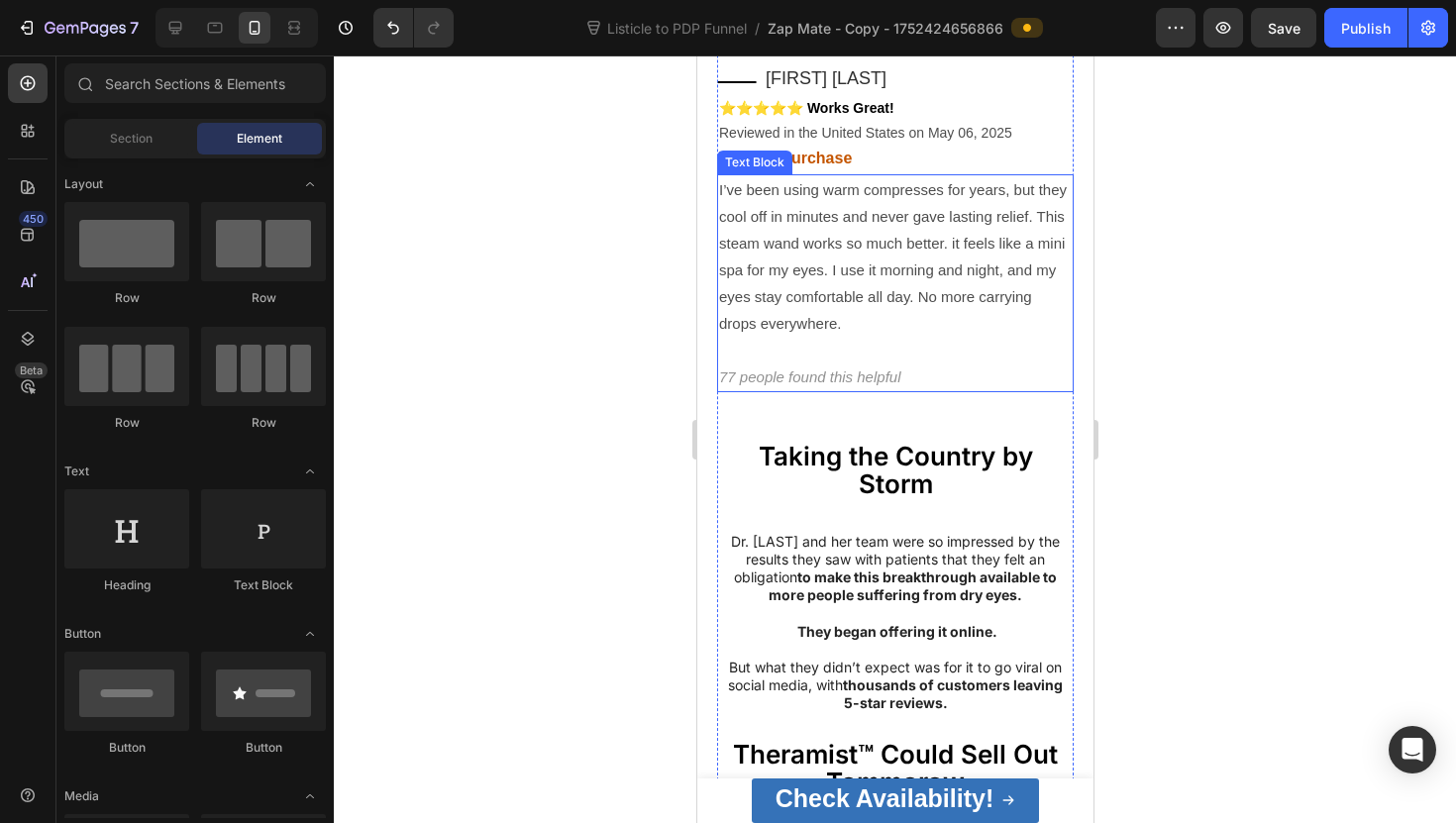 scroll, scrollTop: 4631, scrollLeft: 0, axis: vertical 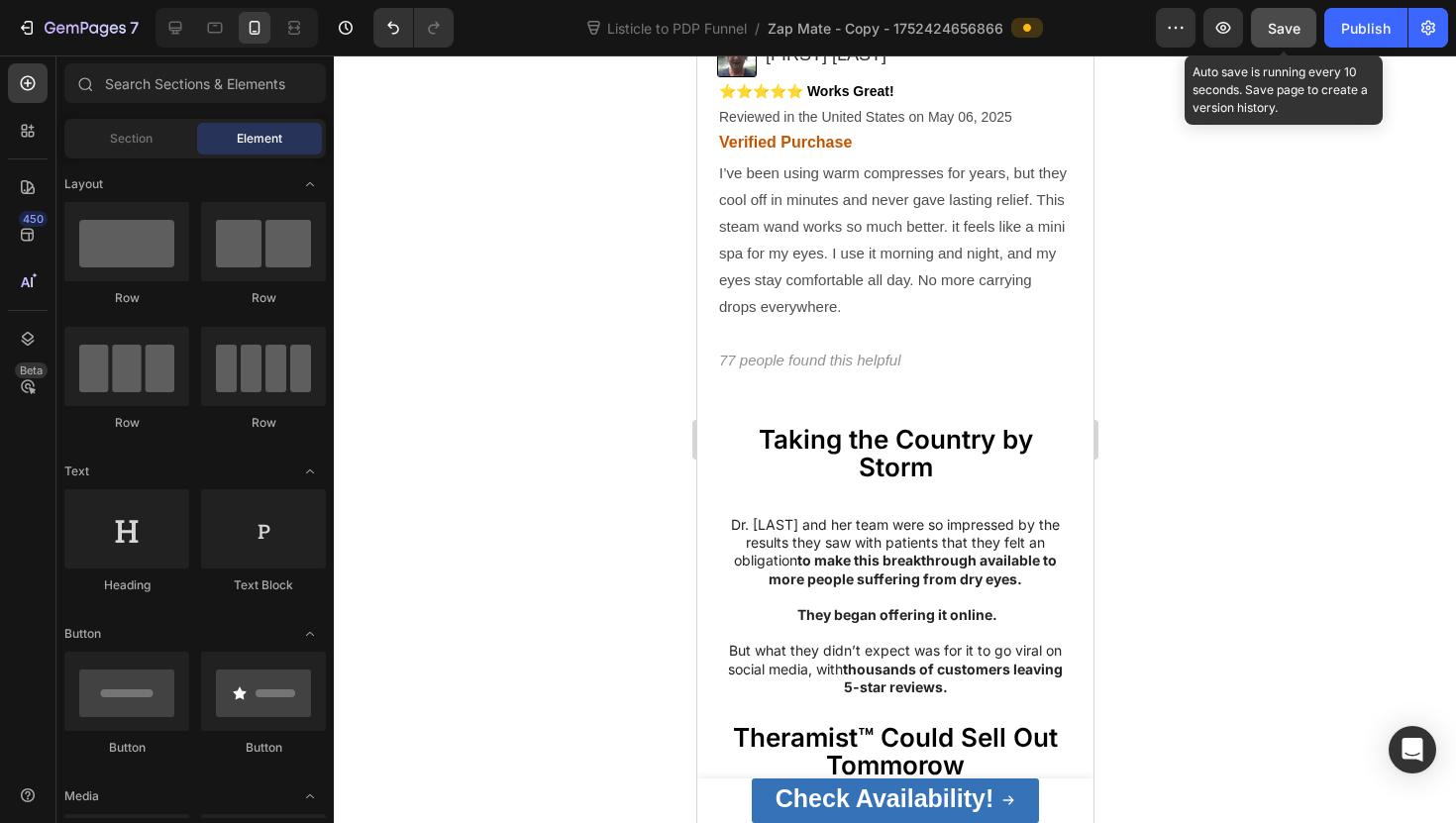 click on "Save" 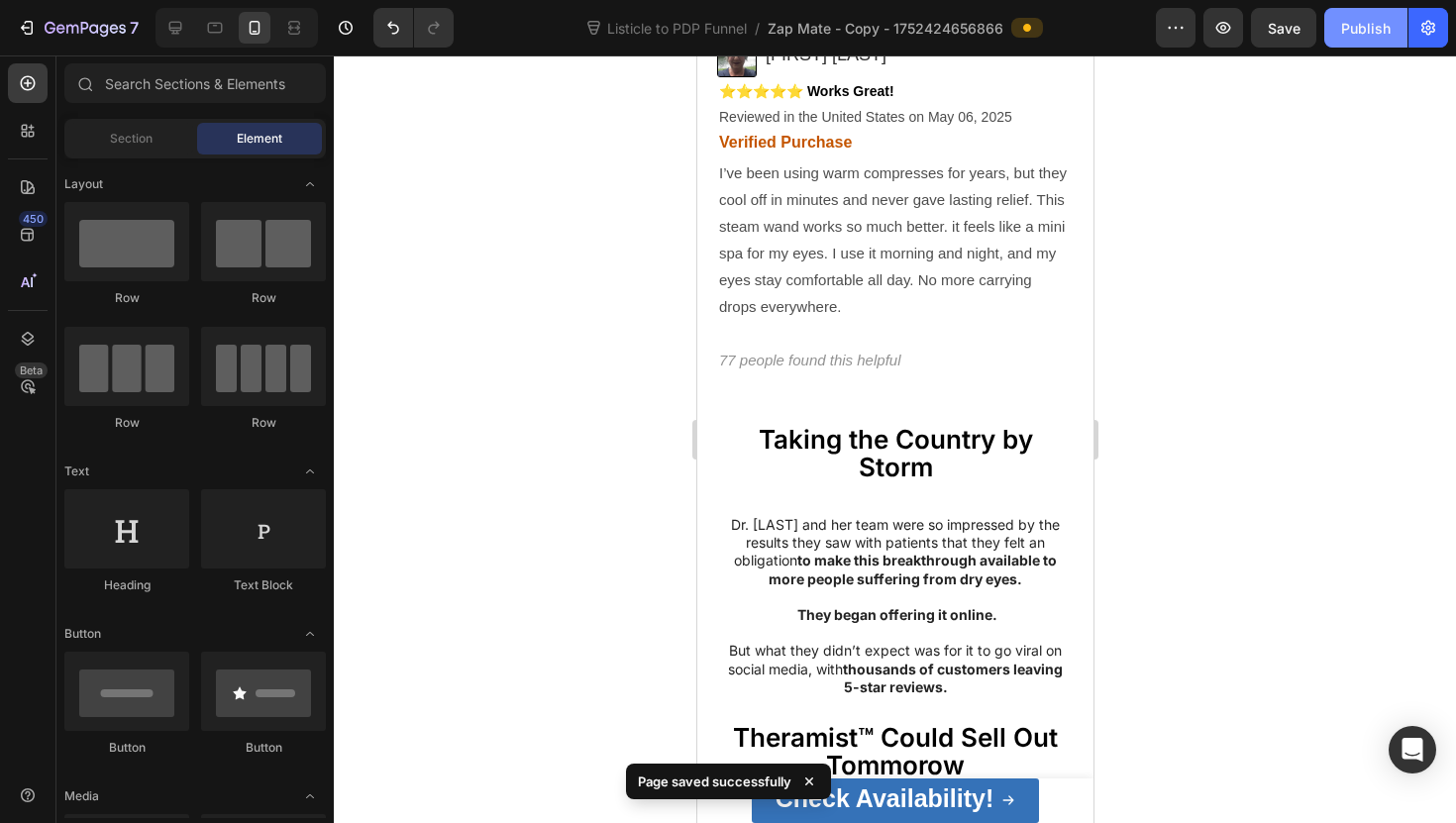 click on "Publish" 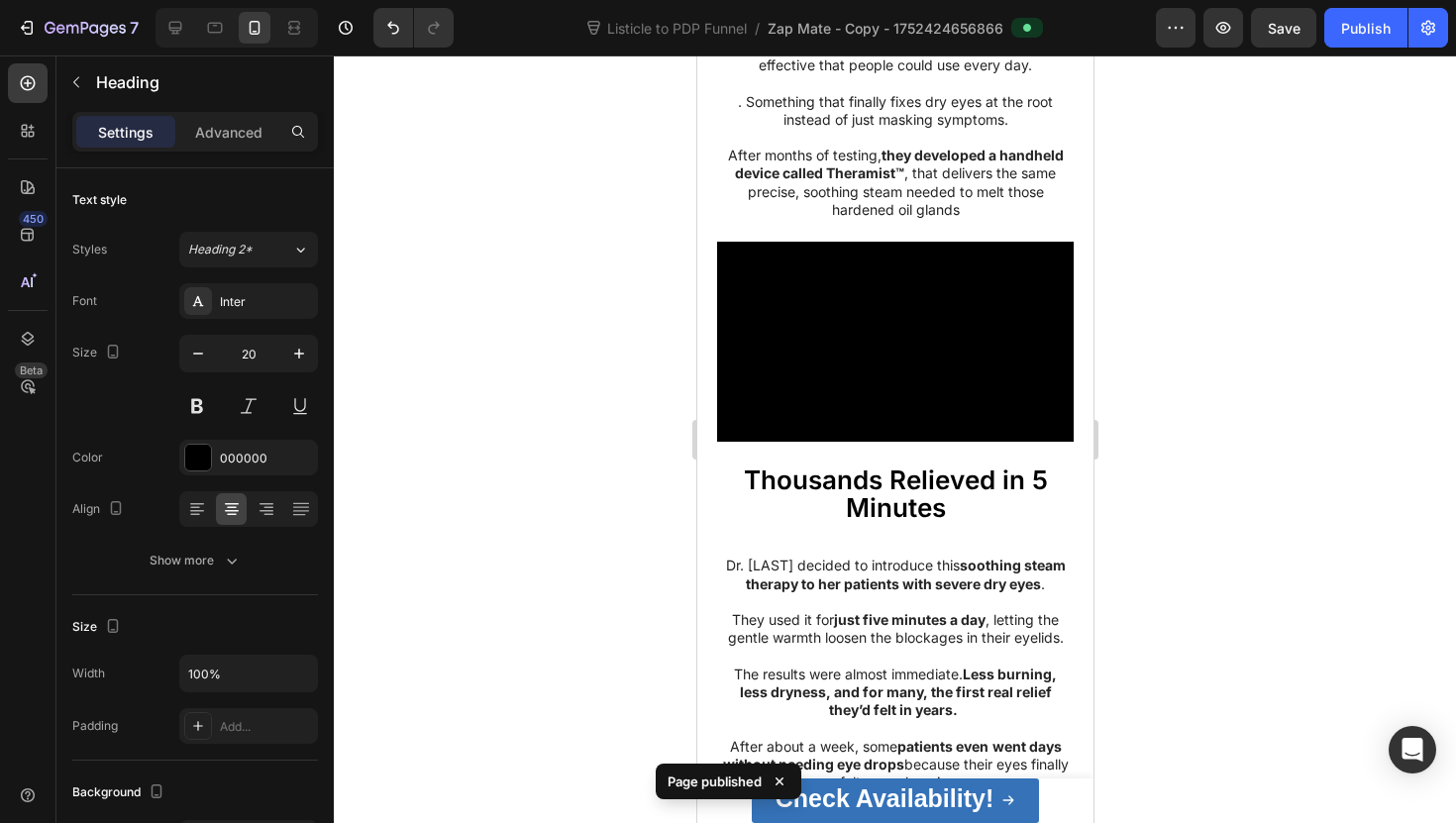scroll, scrollTop: 2825, scrollLeft: 0, axis: vertical 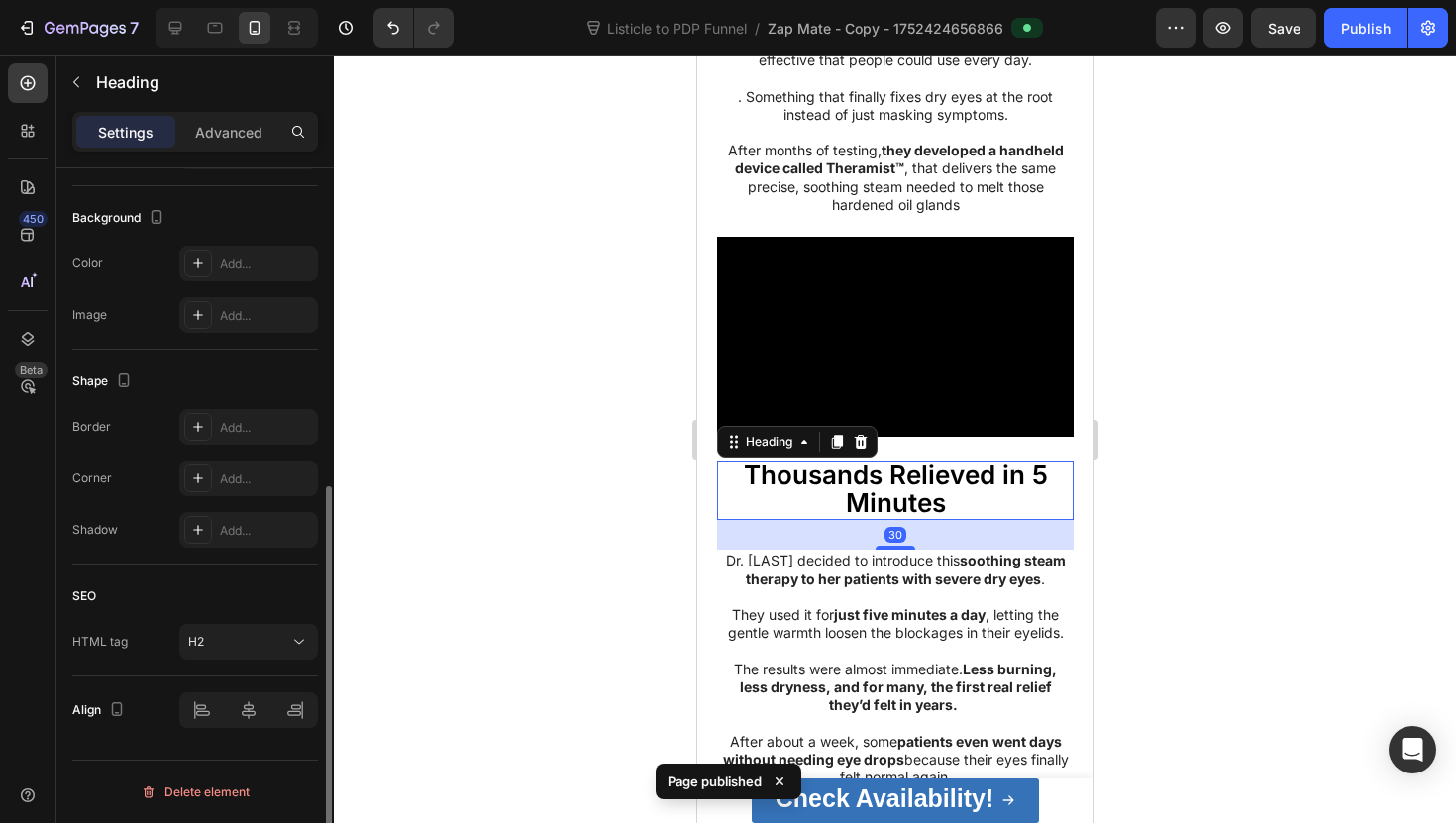 click on "Thousands Relieved in 5 Minutes" at bounding box center [894, 488] 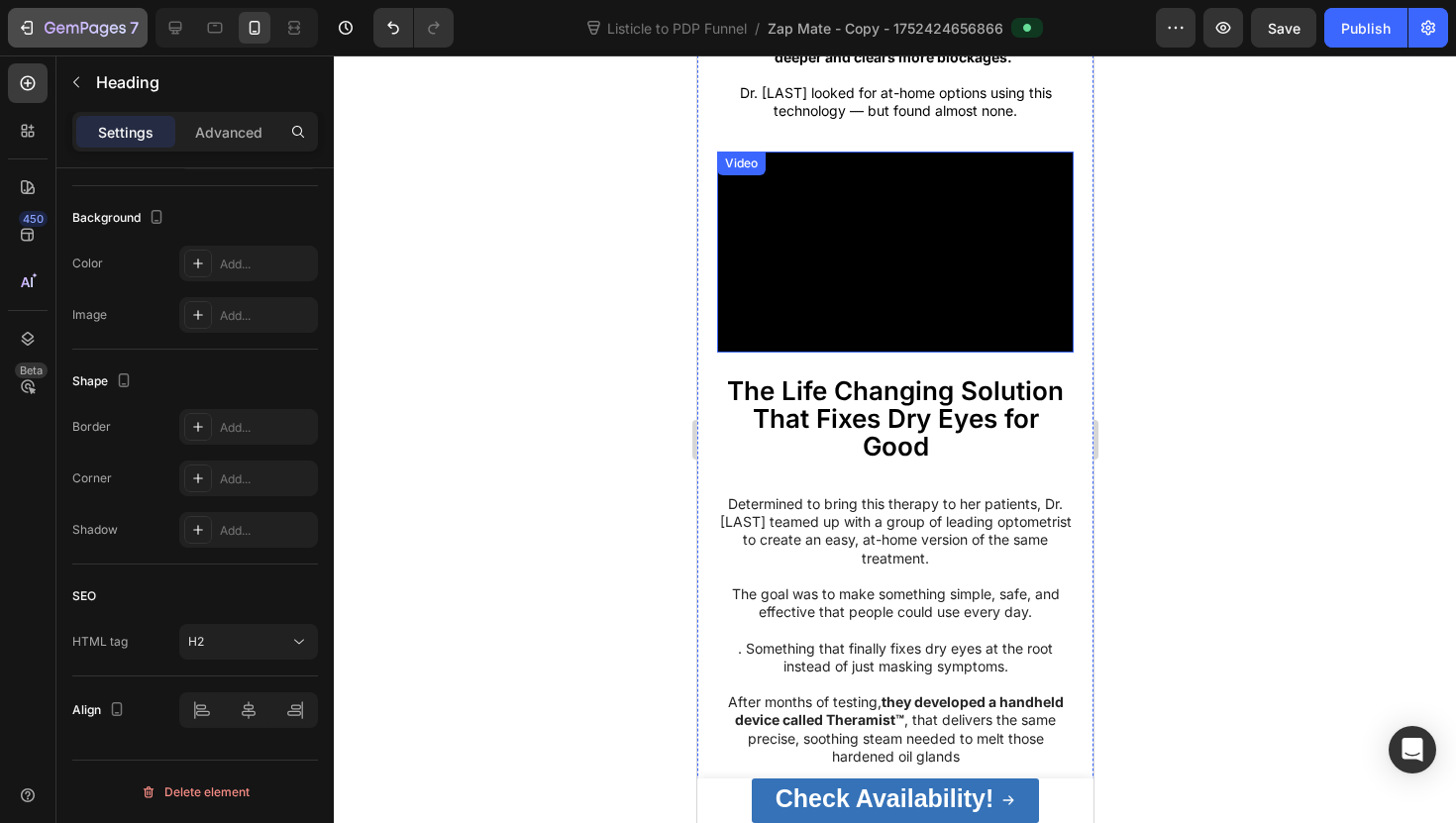 scroll, scrollTop: 2086, scrollLeft: 0, axis: vertical 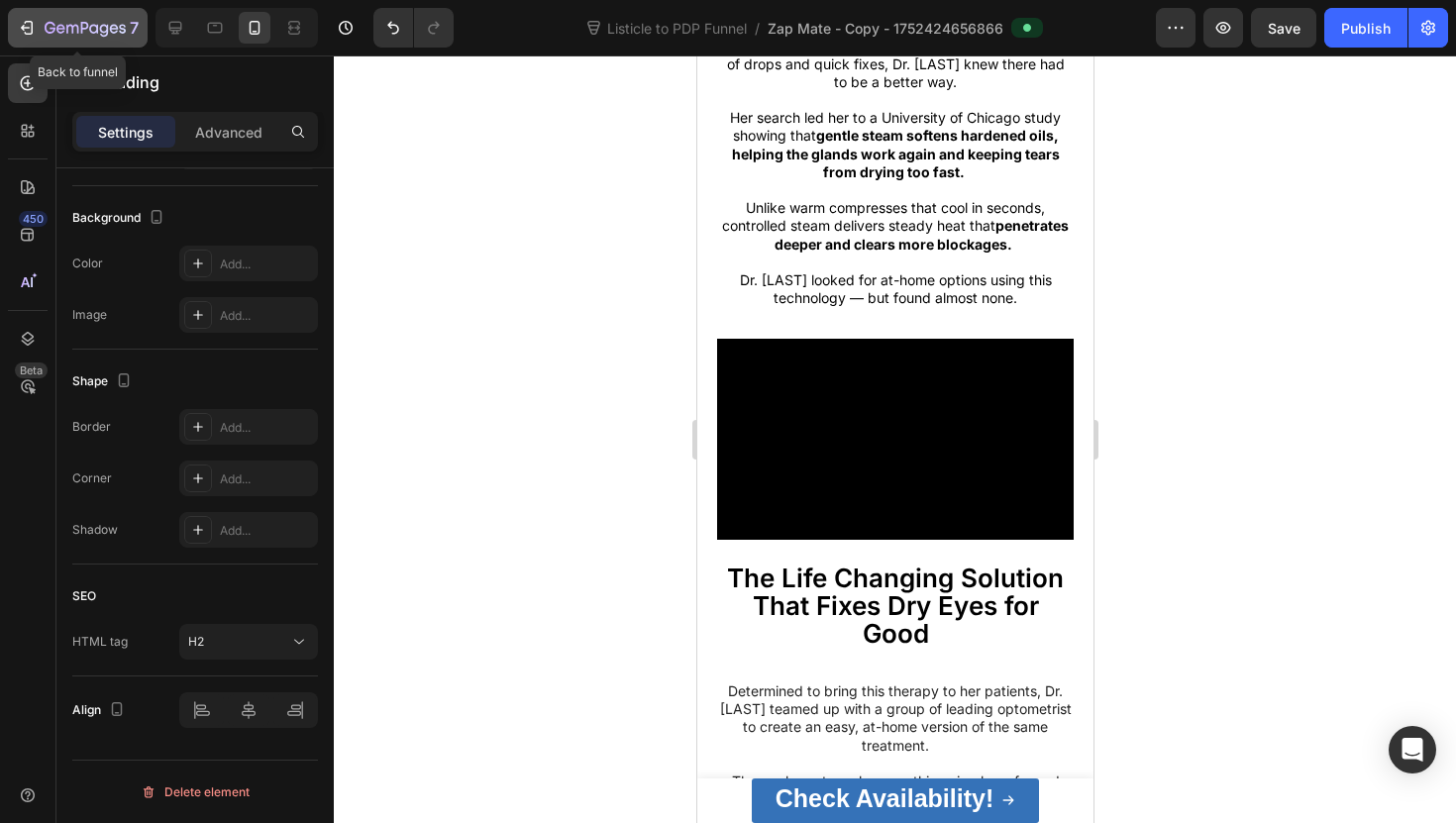 click on "7" at bounding box center (77, 28) 